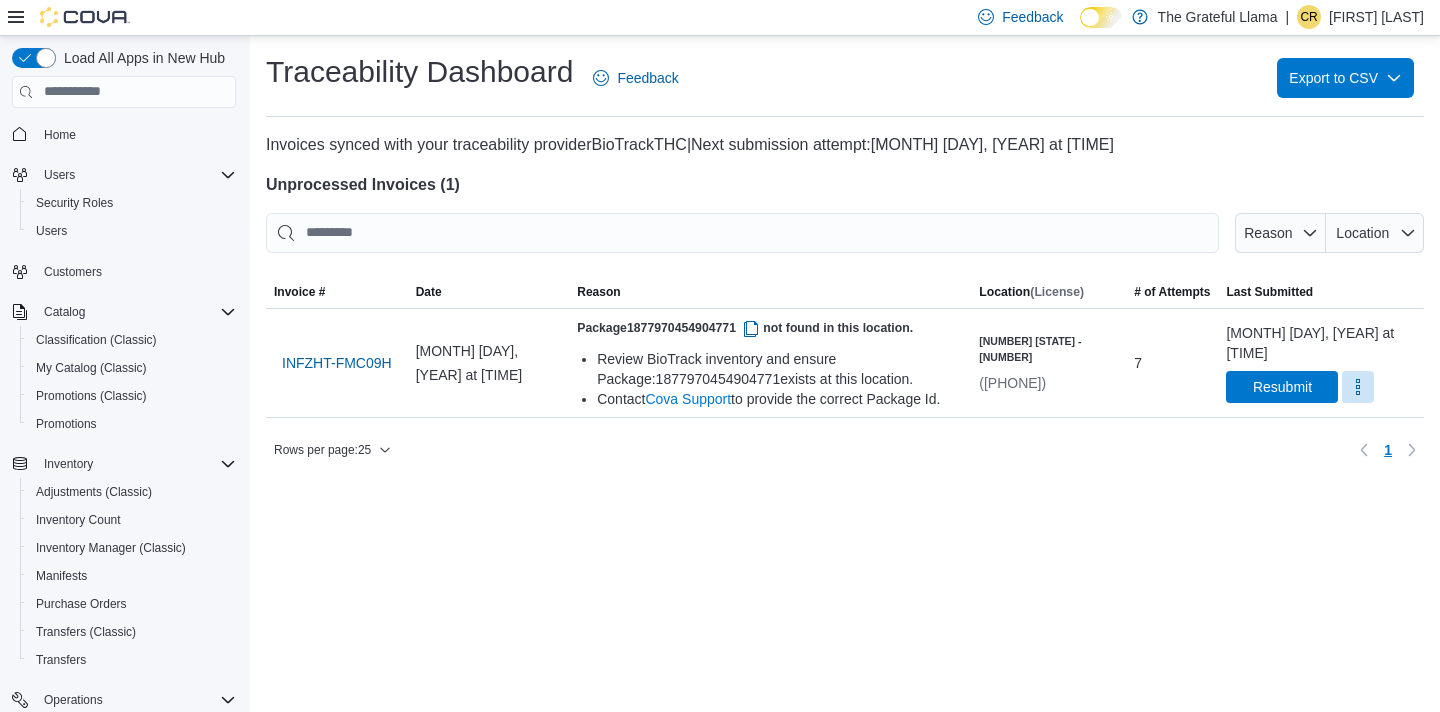scroll, scrollTop: 0, scrollLeft: 0, axis: both 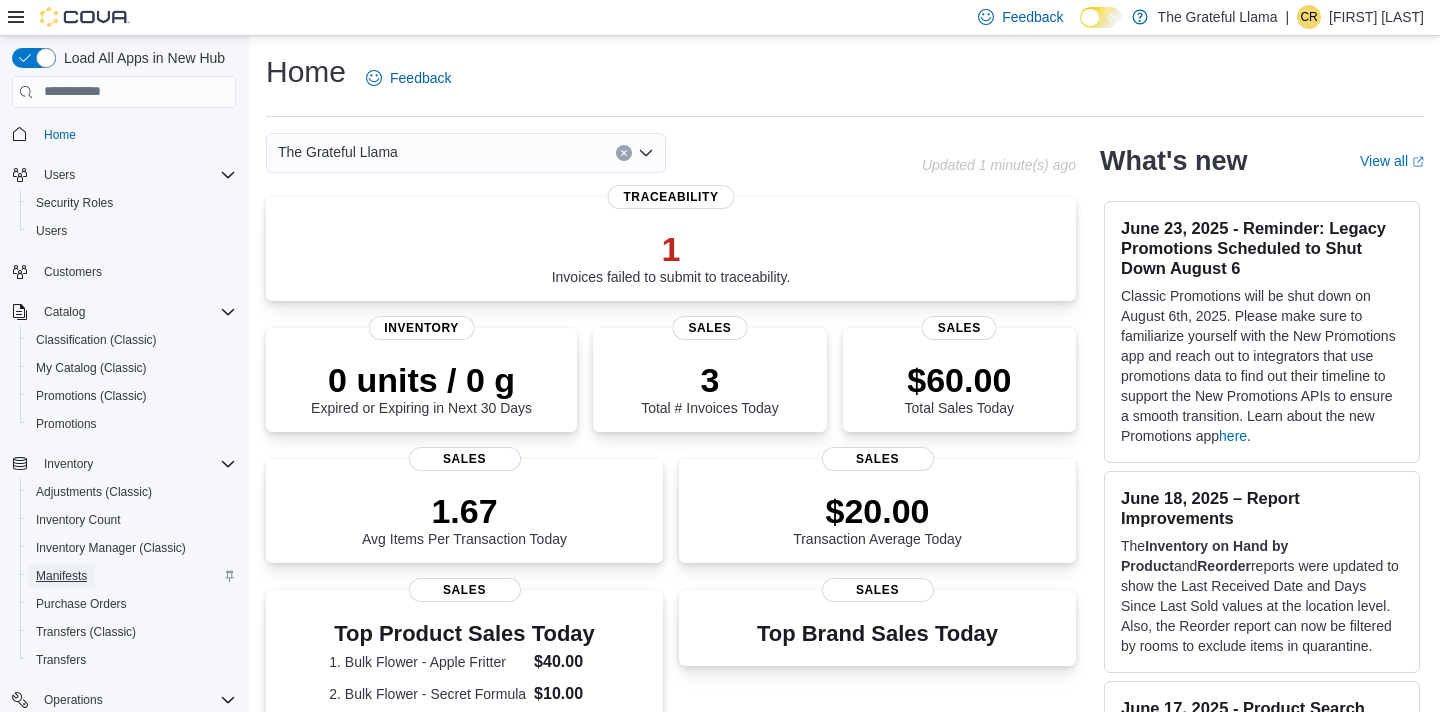 click on "Manifests" at bounding box center [61, 576] 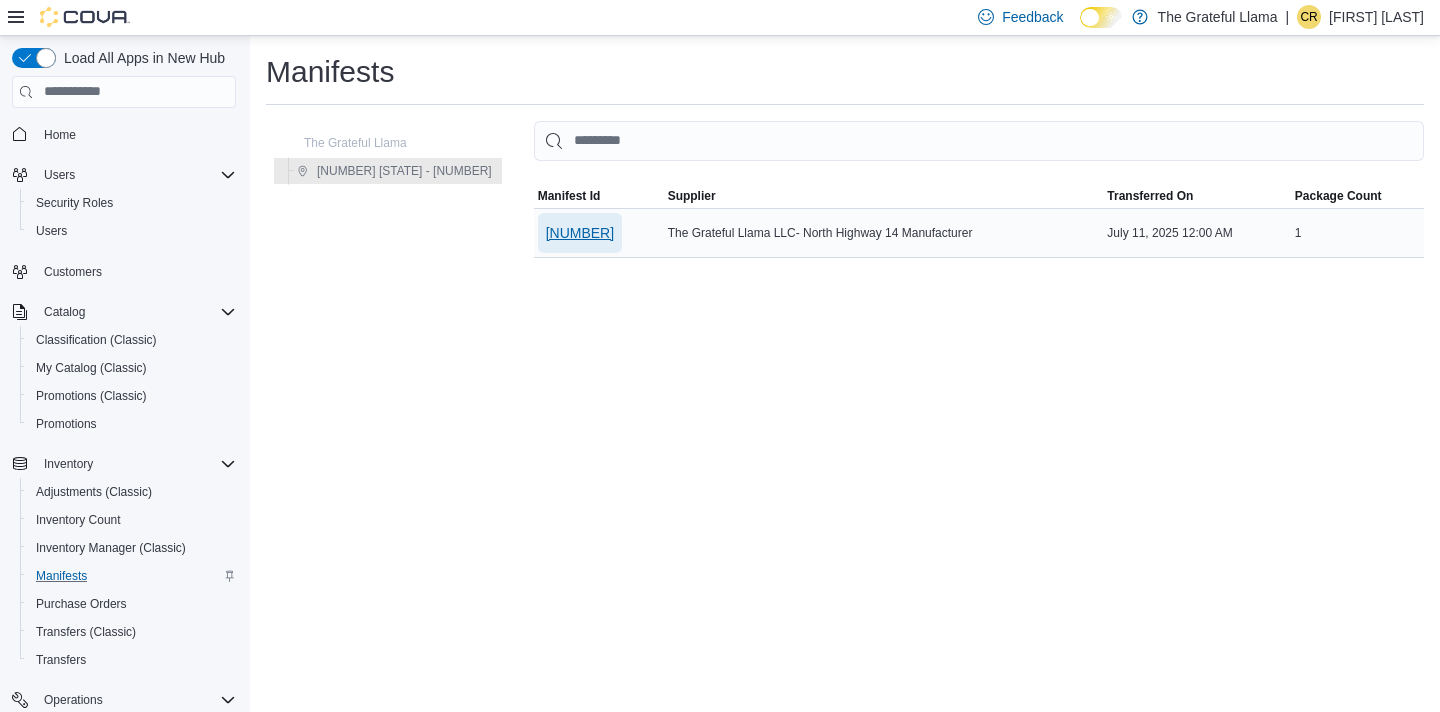 click on "8137426261965079" at bounding box center [580, 233] 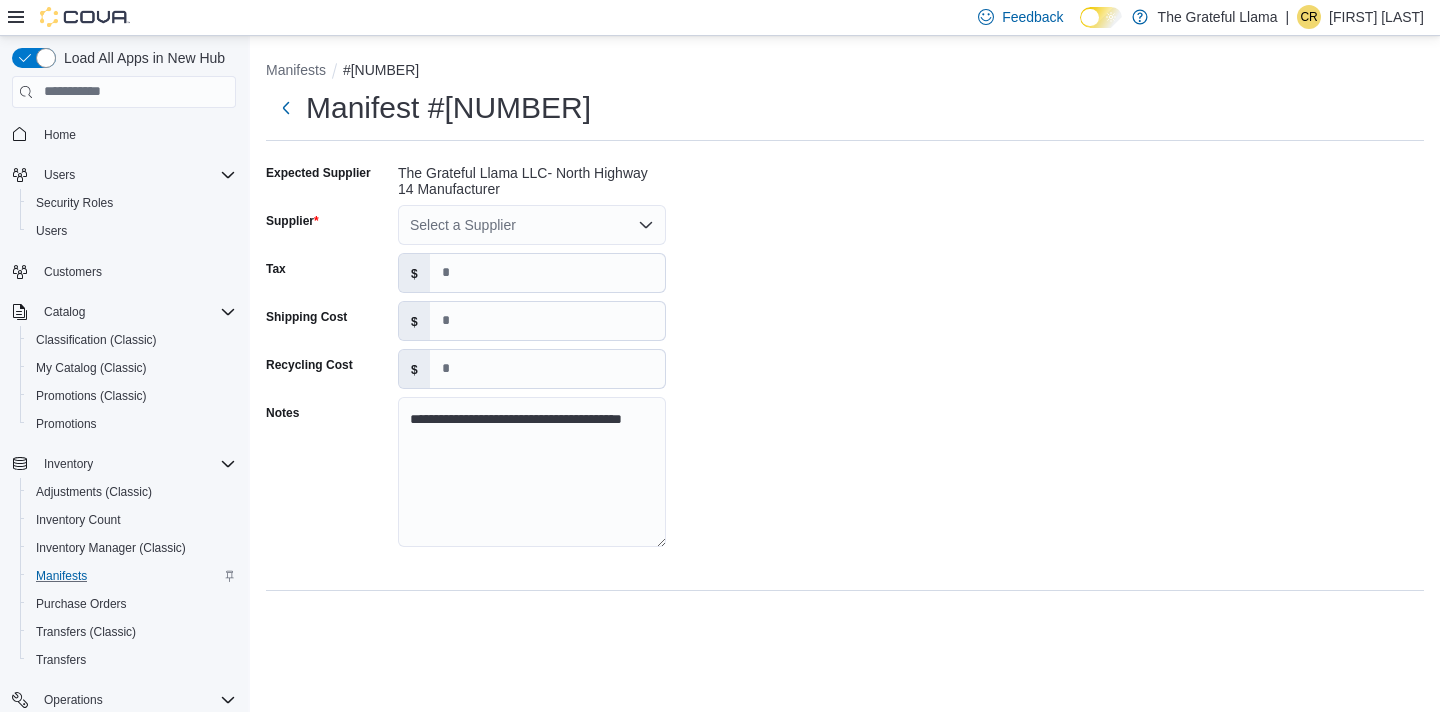 click 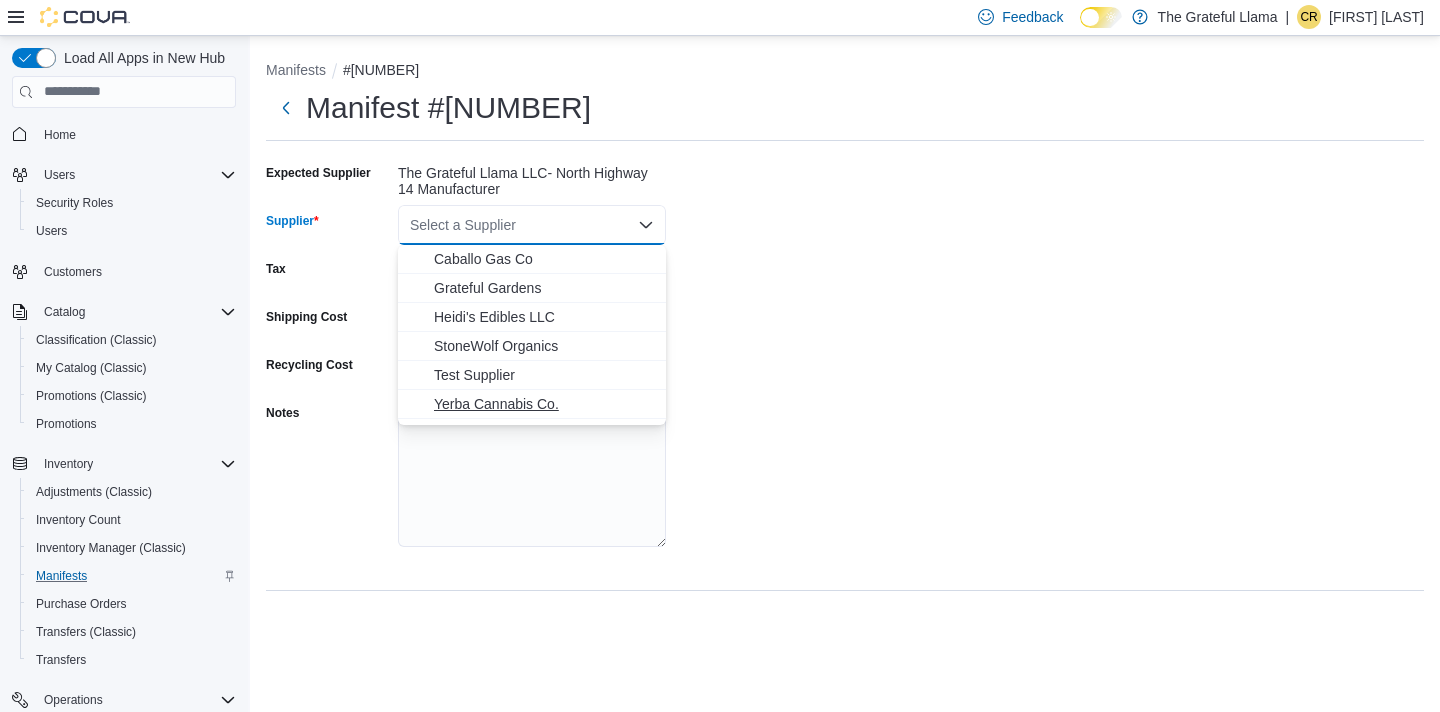 click on "Yerba Cannabis Co." at bounding box center [544, 404] 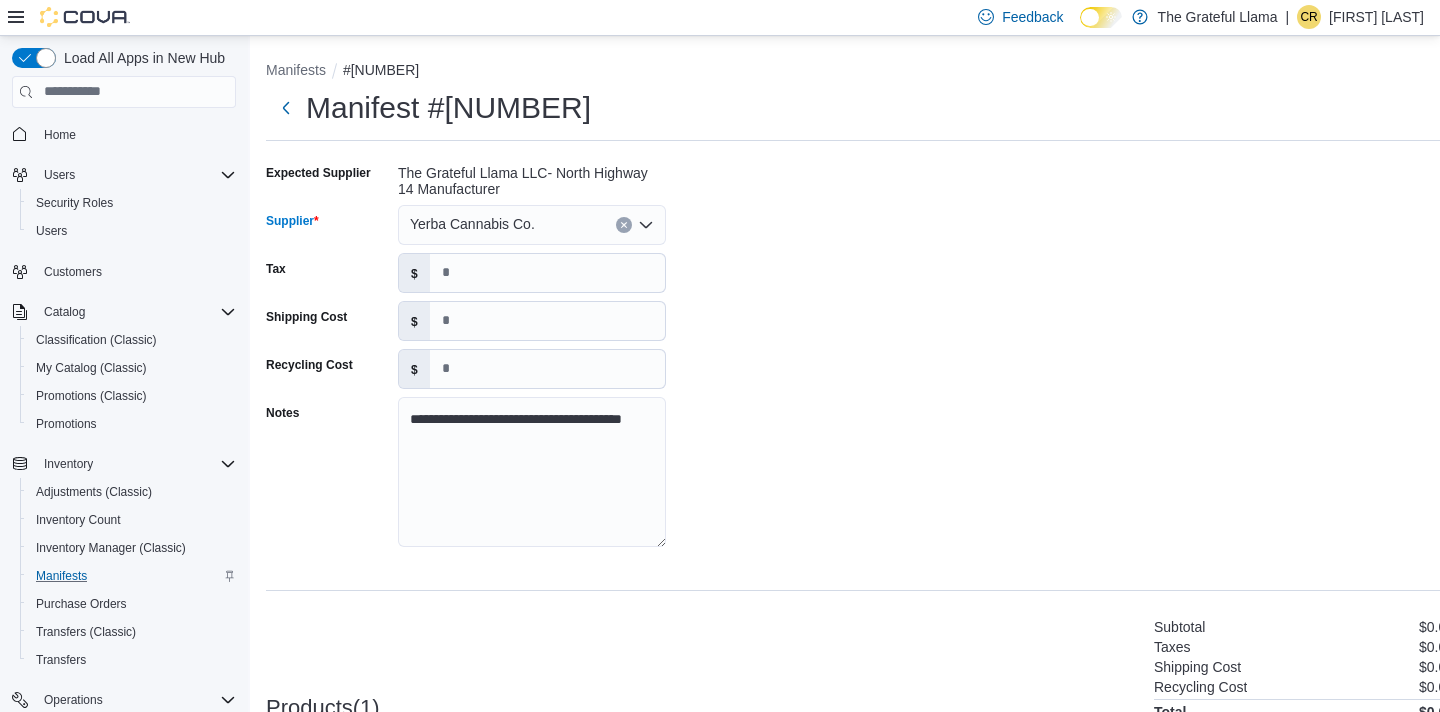 scroll, scrollTop: 184, scrollLeft: 0, axis: vertical 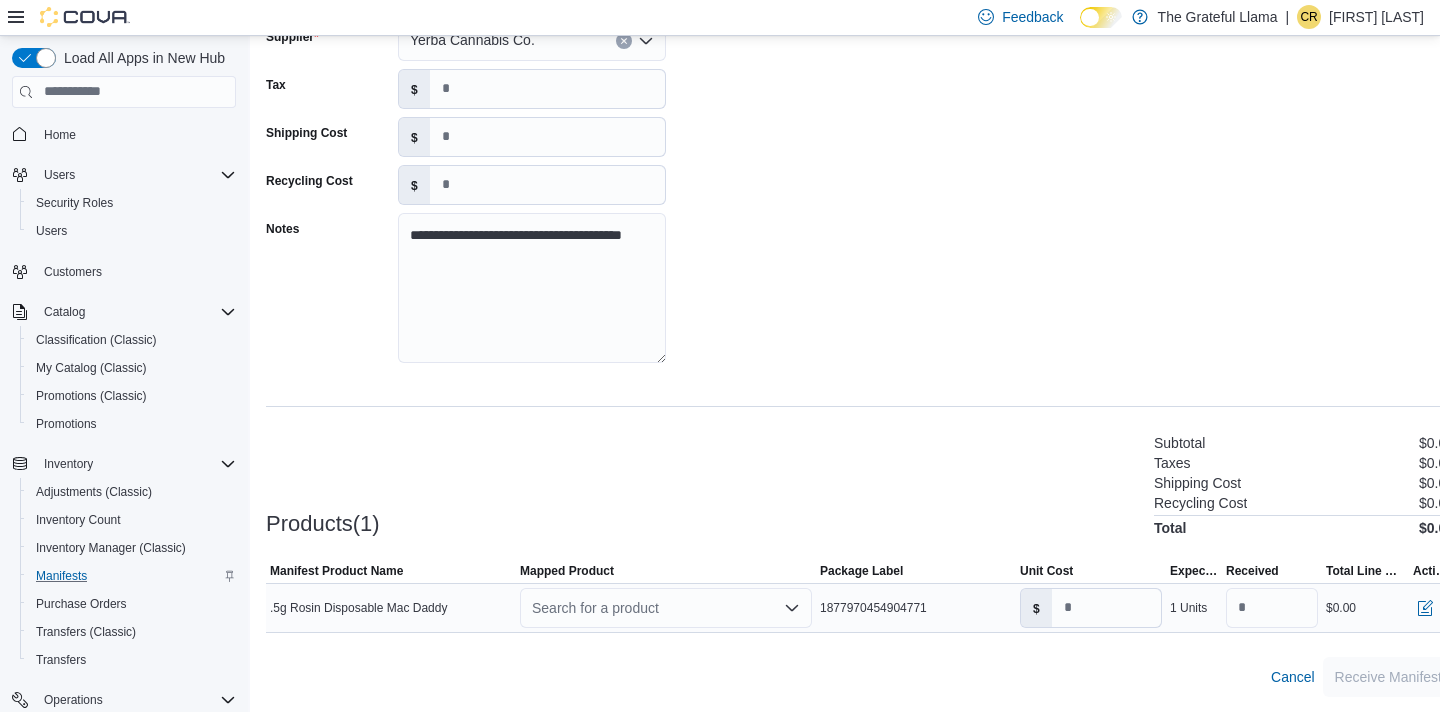 click on "Search for a product" at bounding box center (666, 608) 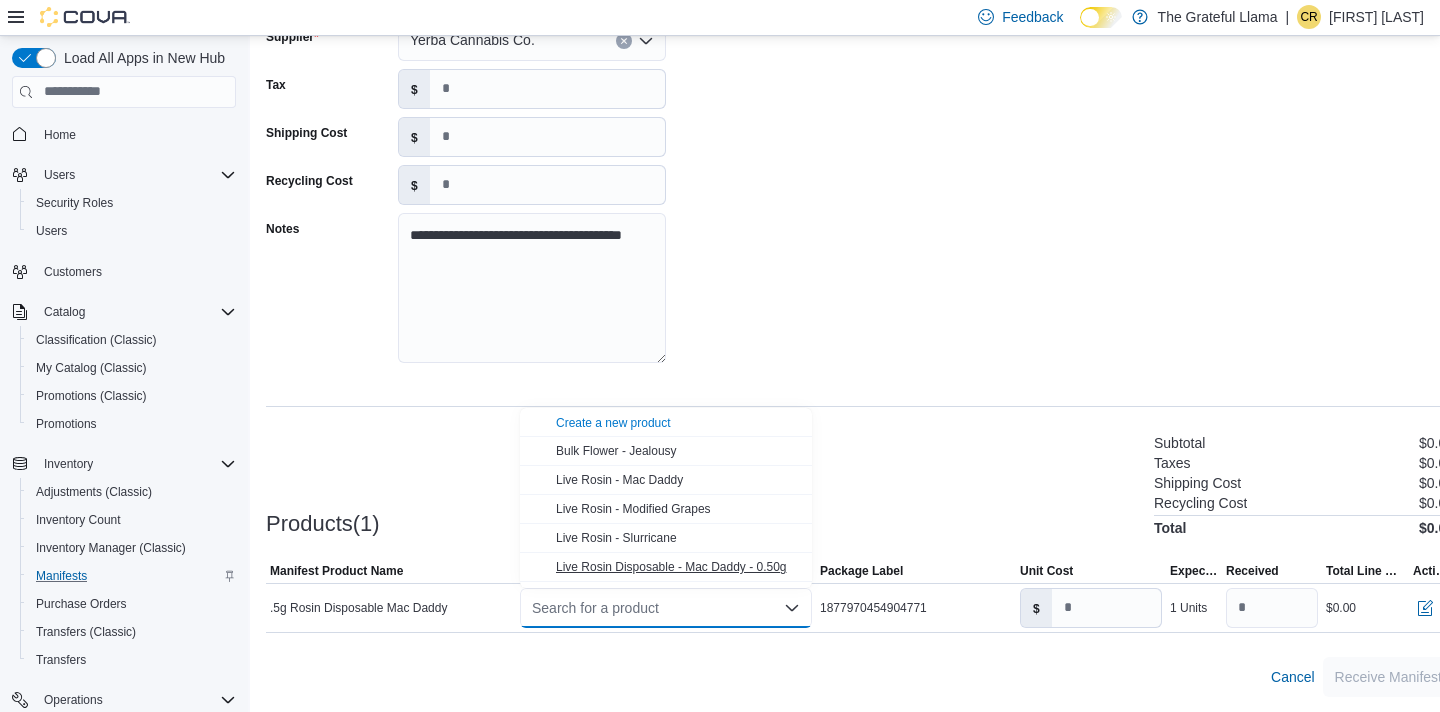 click on "Live Rosin Disposable - Mac Daddy - 0.50g" at bounding box center [671, 567] 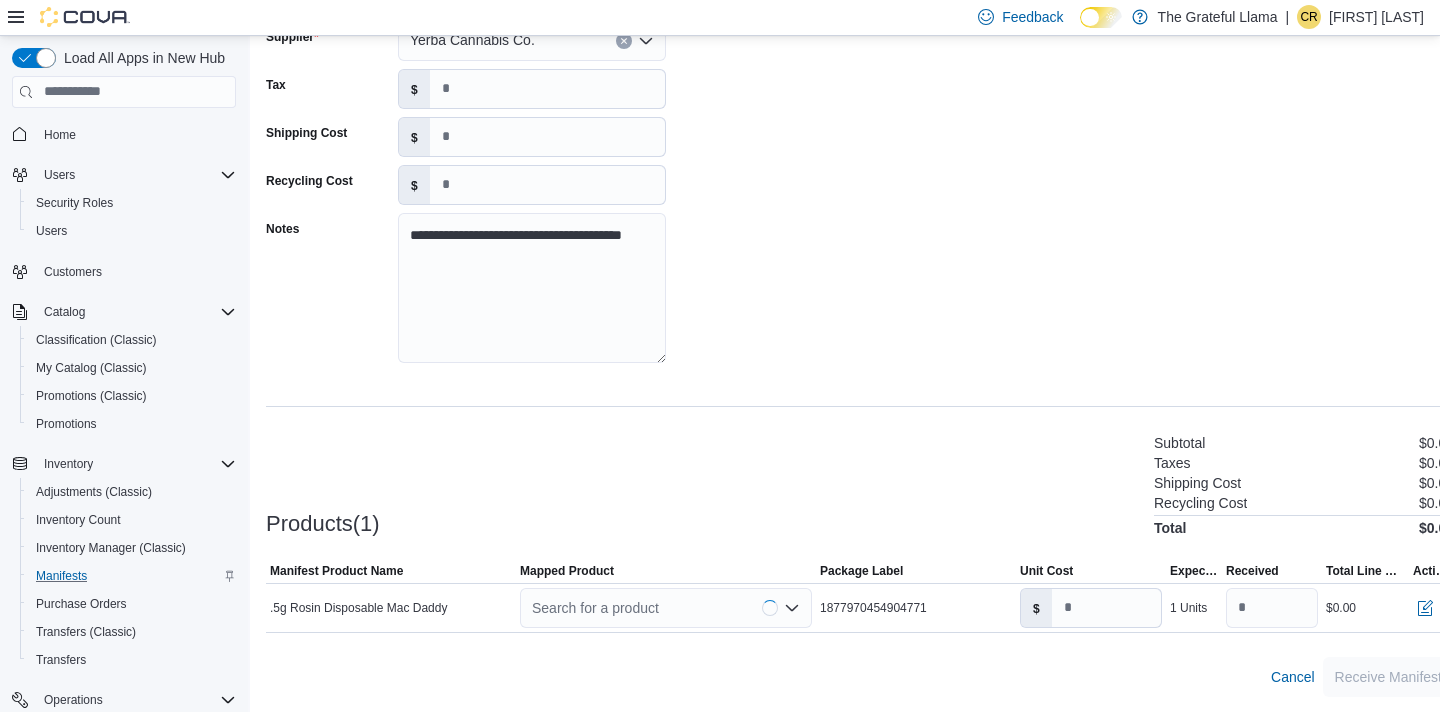 type on "**" 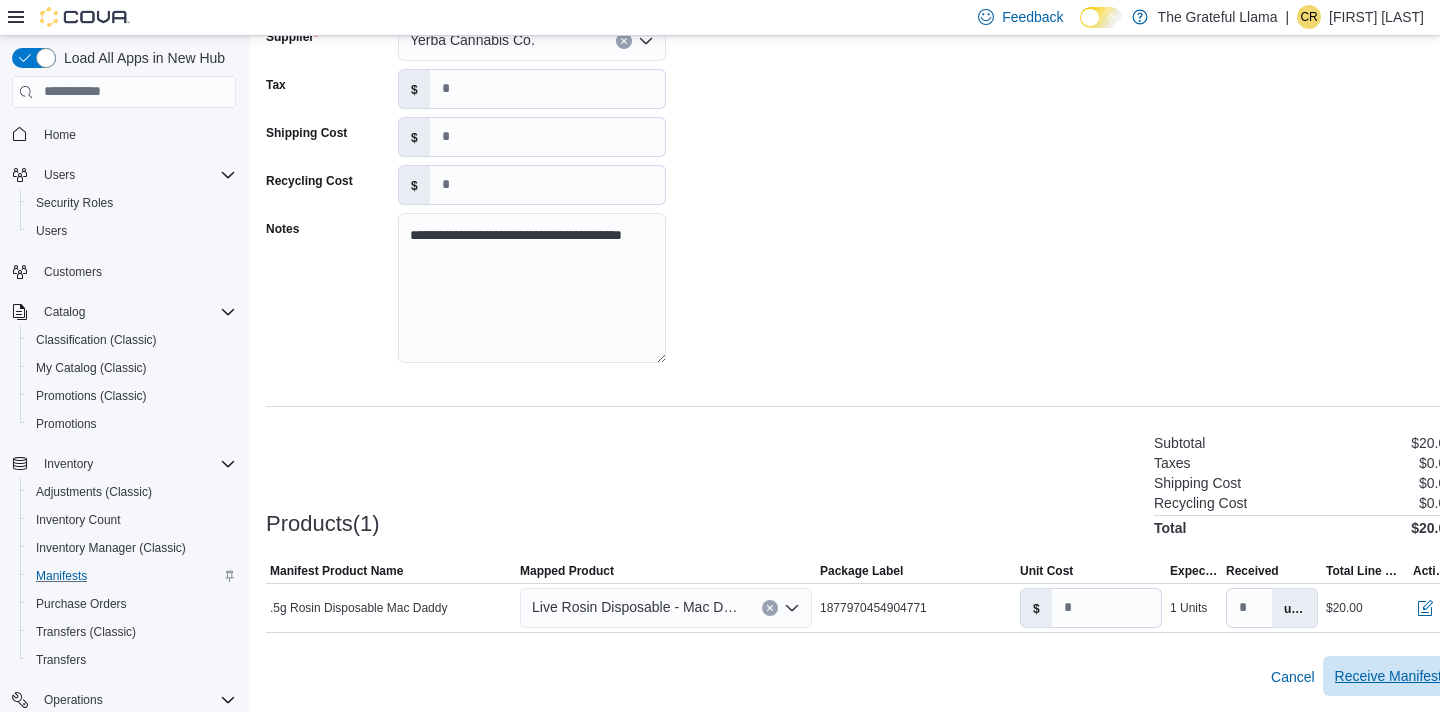 click on "Receive Manifest" at bounding box center (1388, 676) 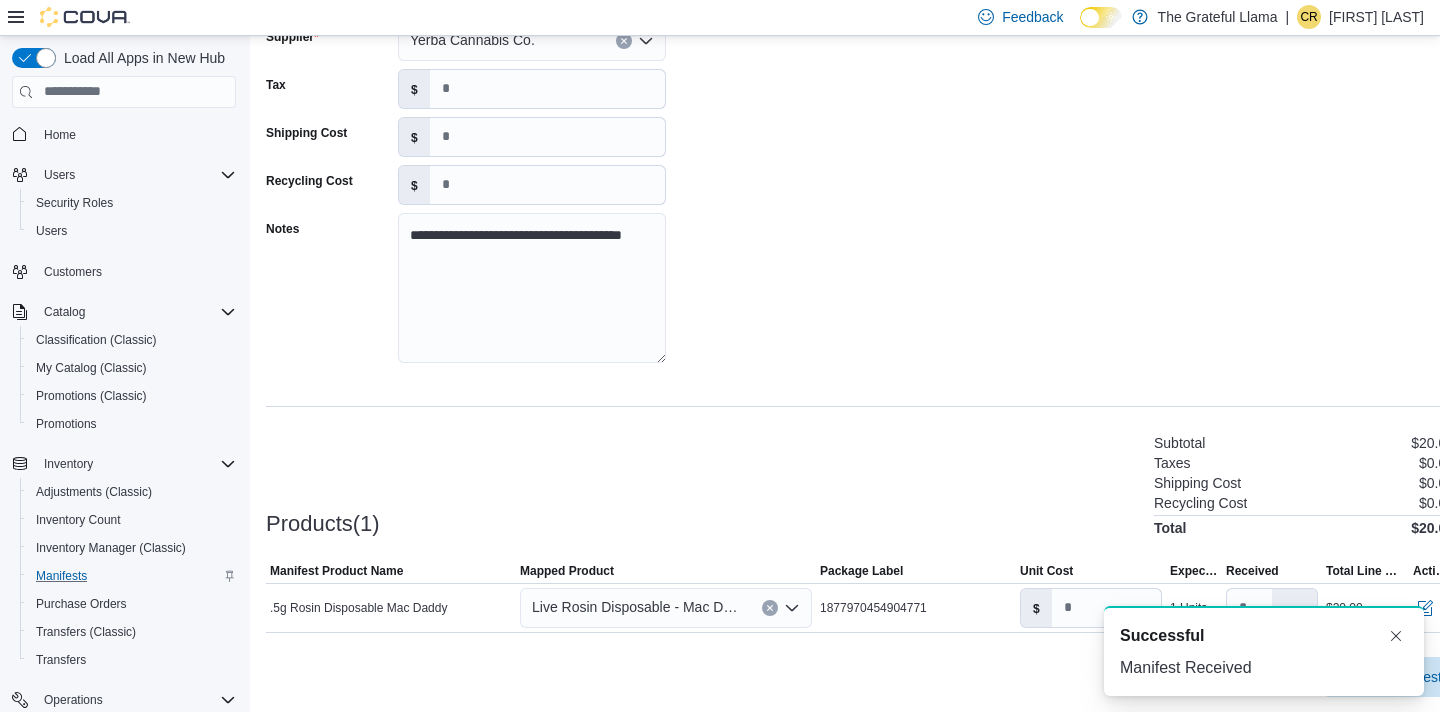 scroll, scrollTop: 0, scrollLeft: 0, axis: both 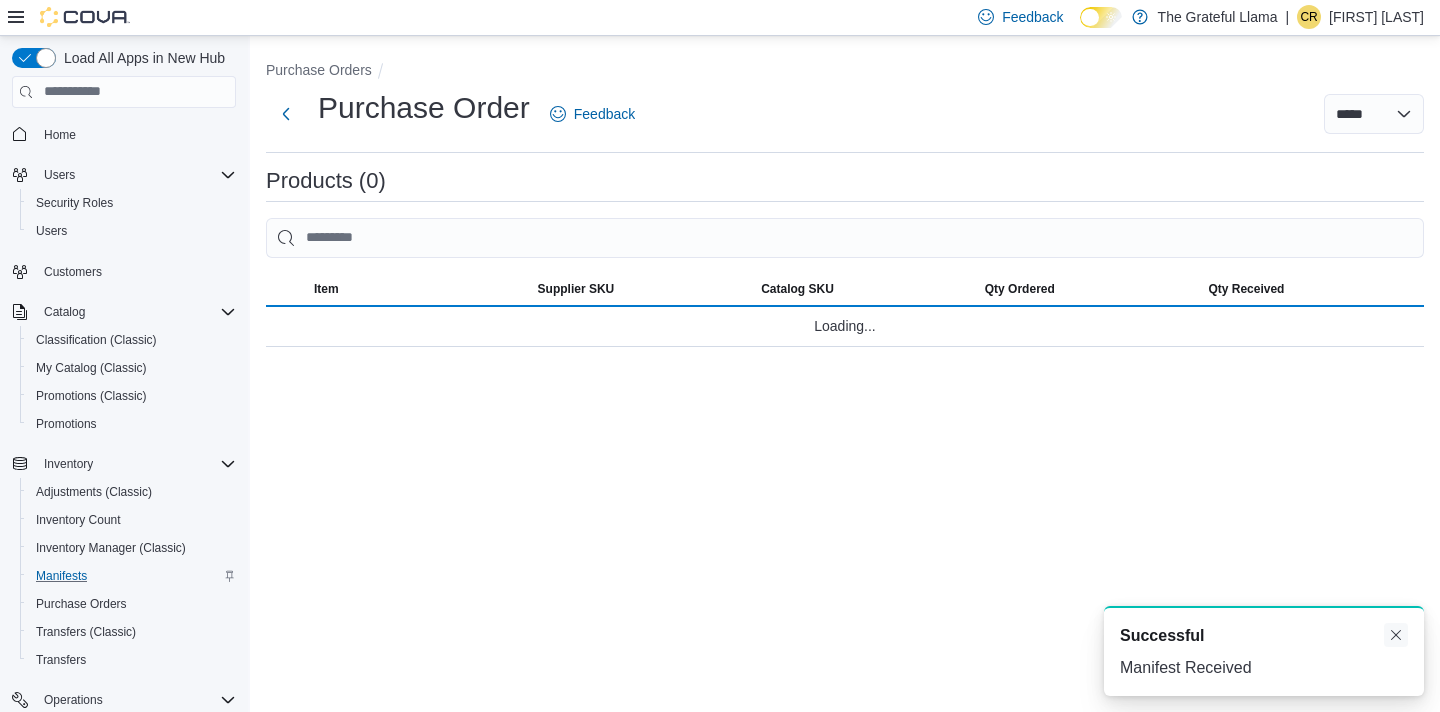 click at bounding box center [1396, 635] 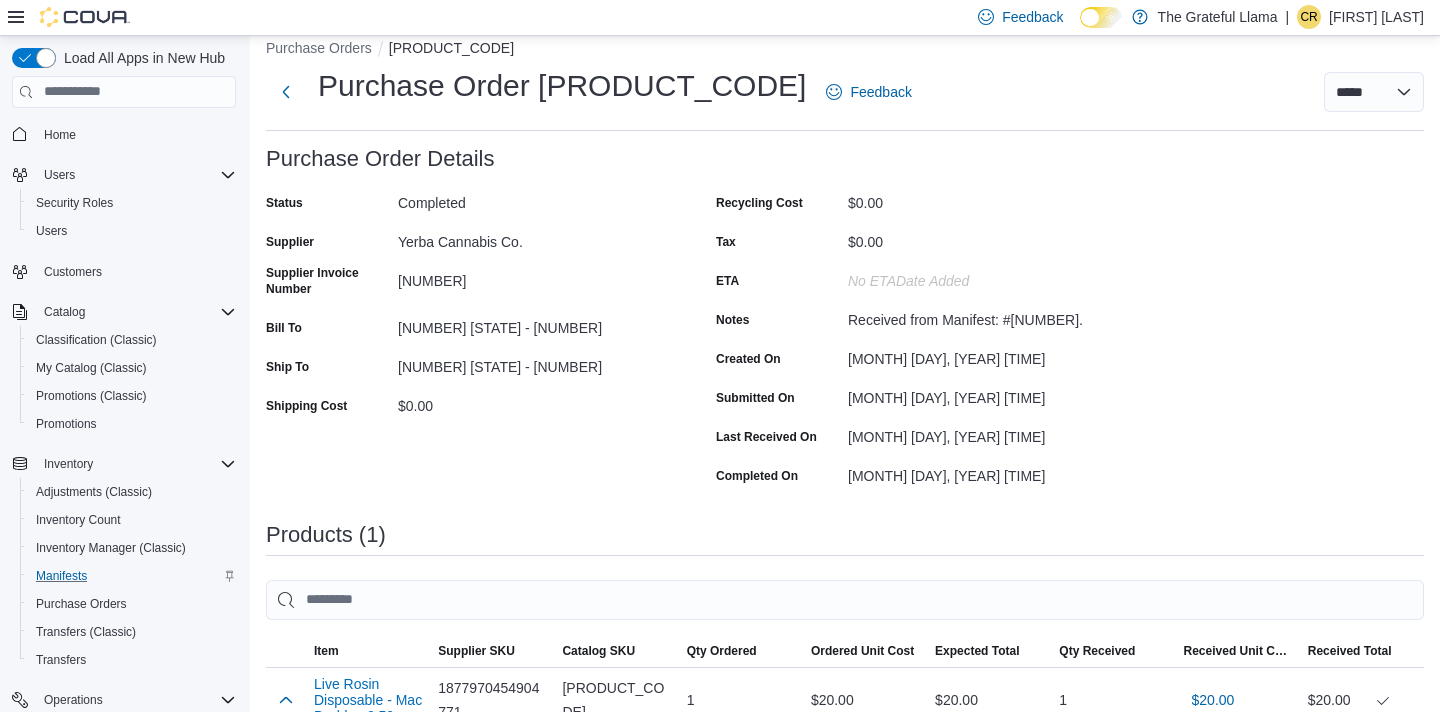 scroll, scrollTop: 355, scrollLeft: 0, axis: vertical 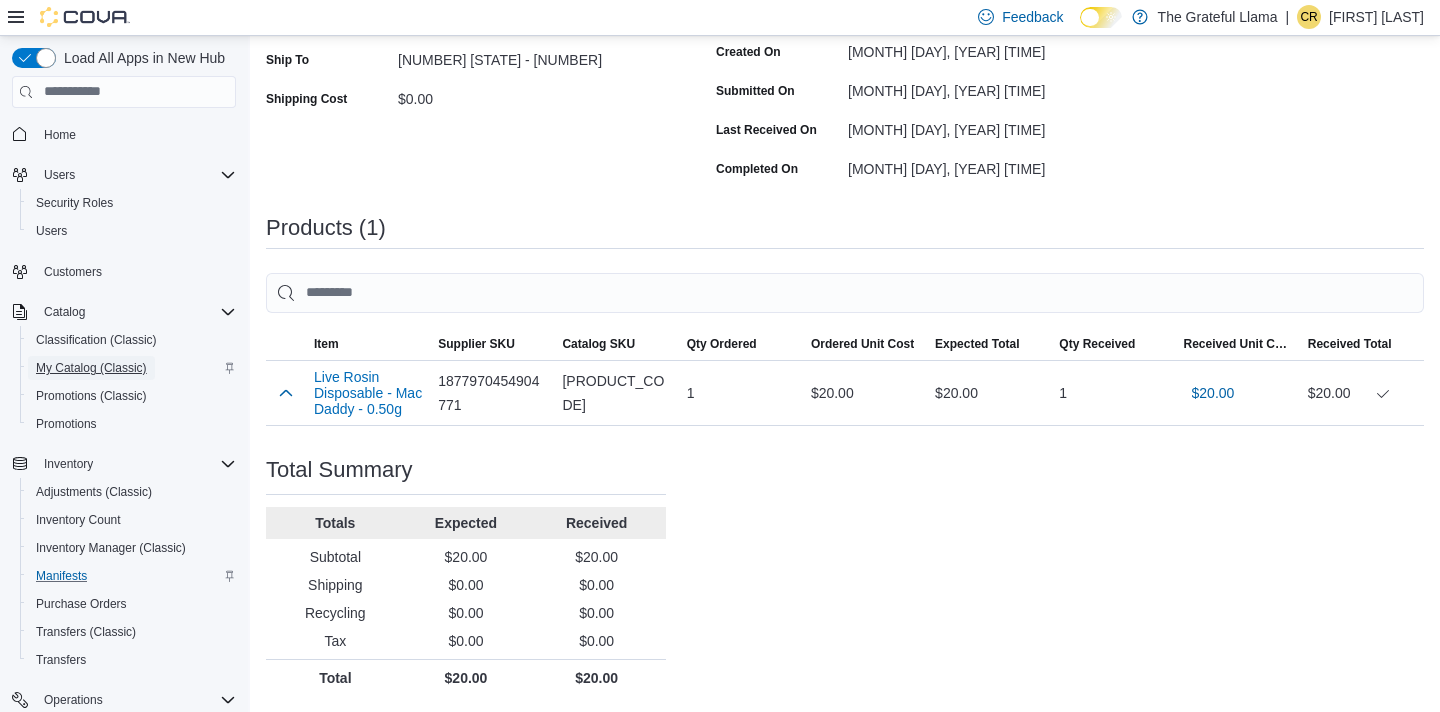 click on "My Catalog (Classic)" at bounding box center [91, 368] 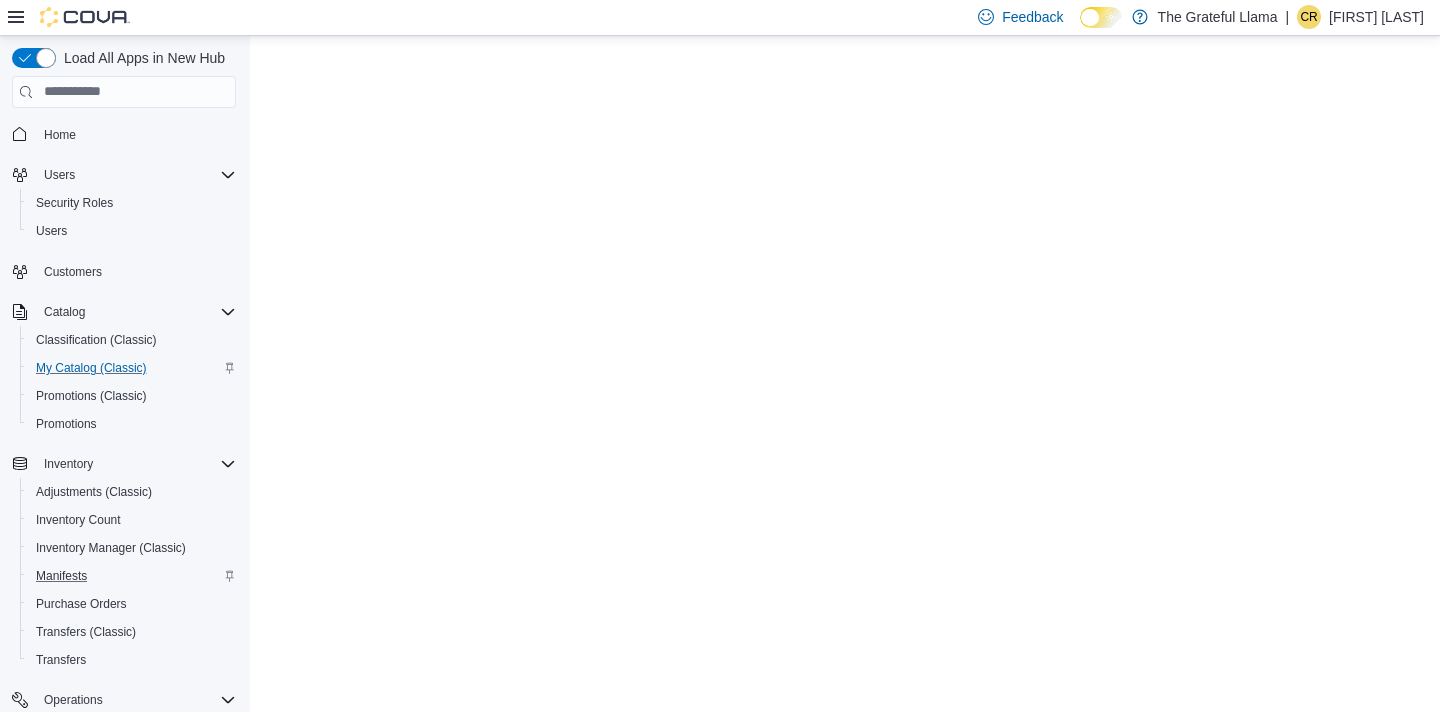 scroll, scrollTop: 0, scrollLeft: 0, axis: both 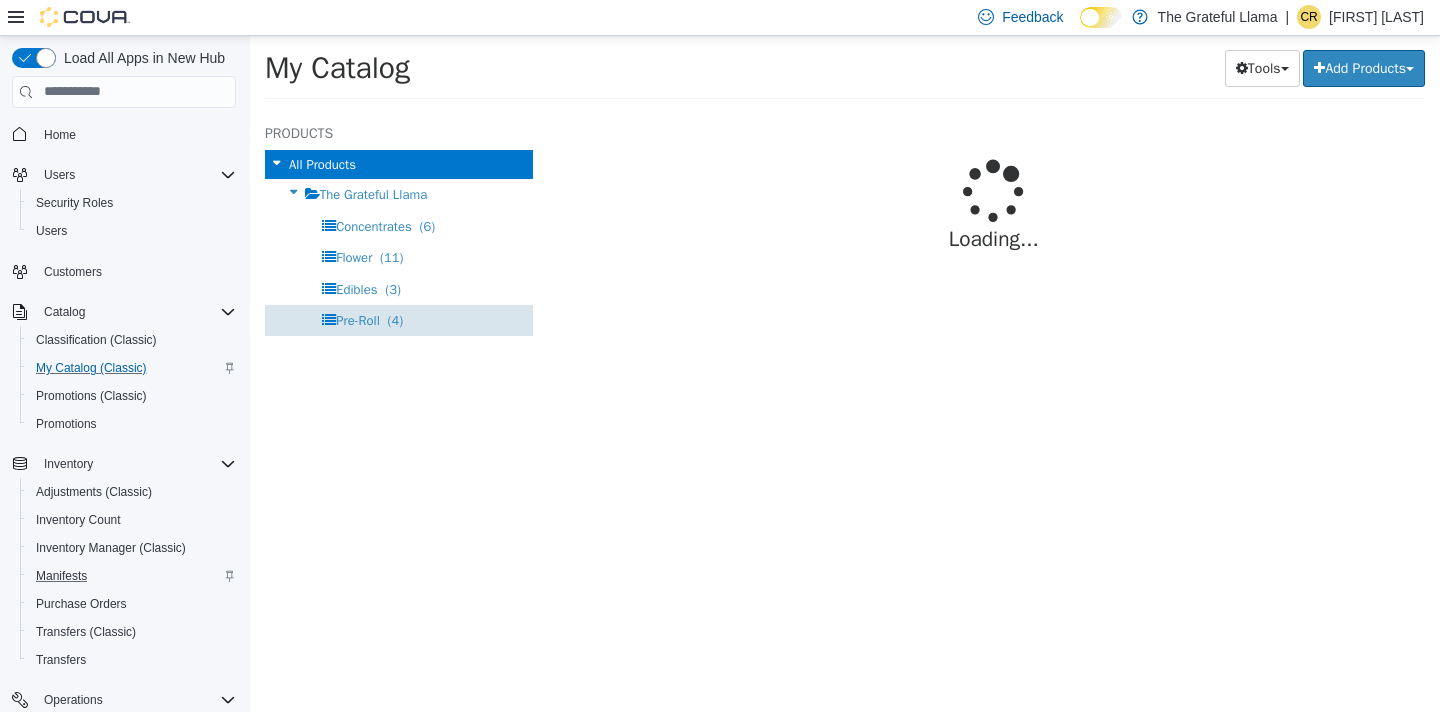 select on "**********" 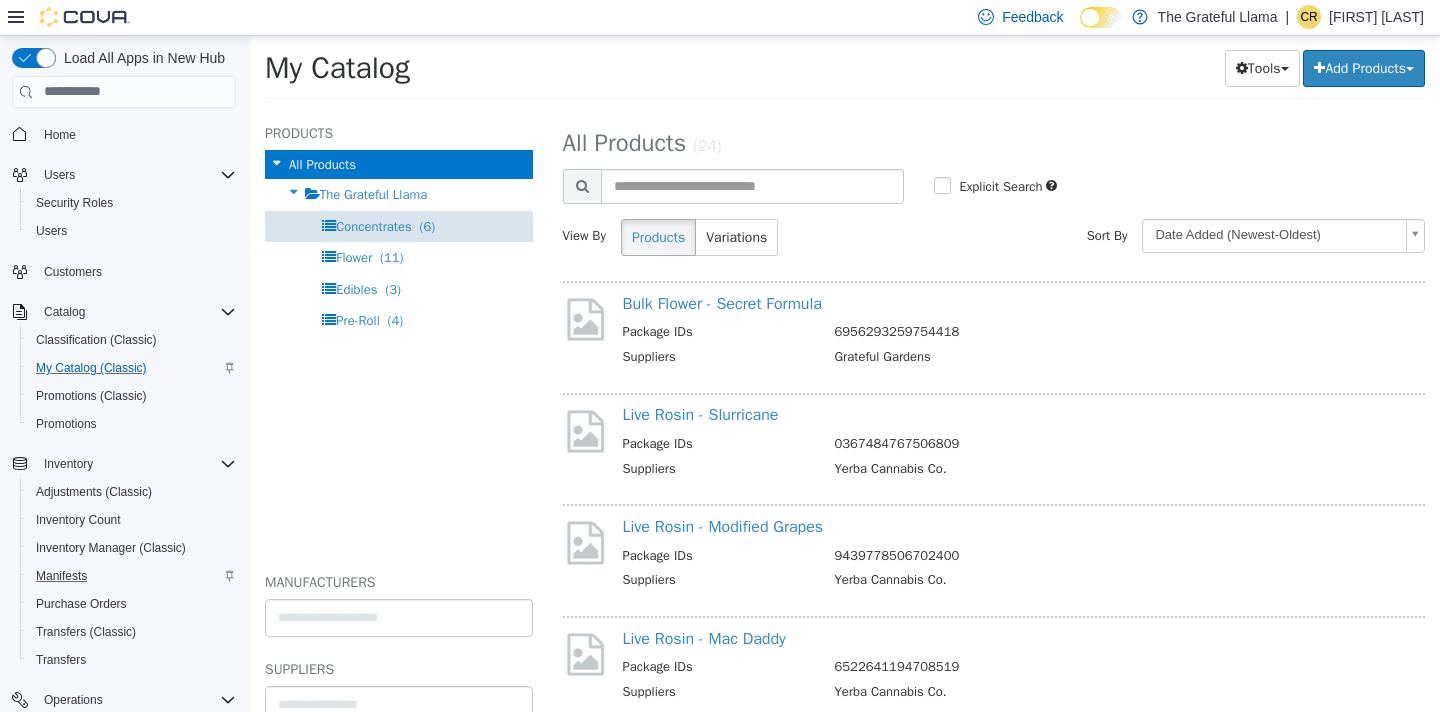 click on "Concentrates
(6)" at bounding box center (399, 225) 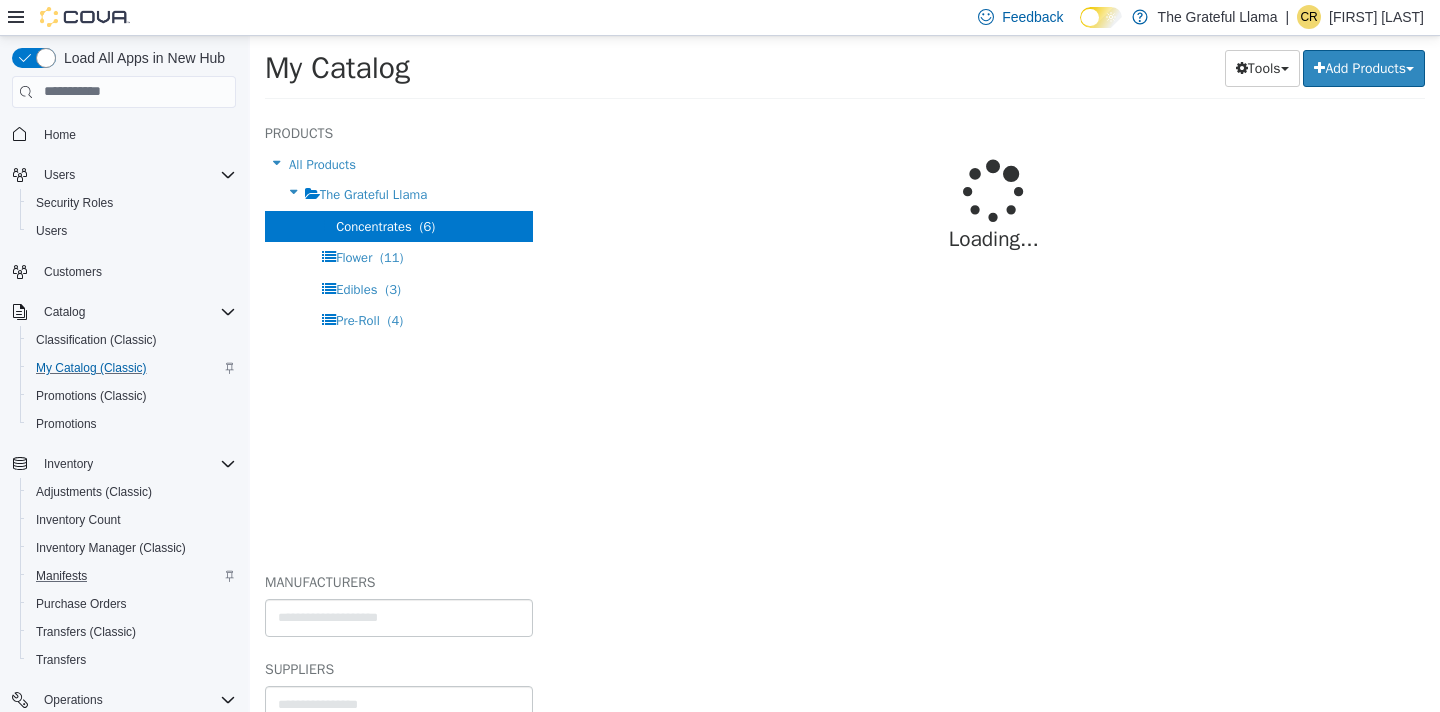 select on "**********" 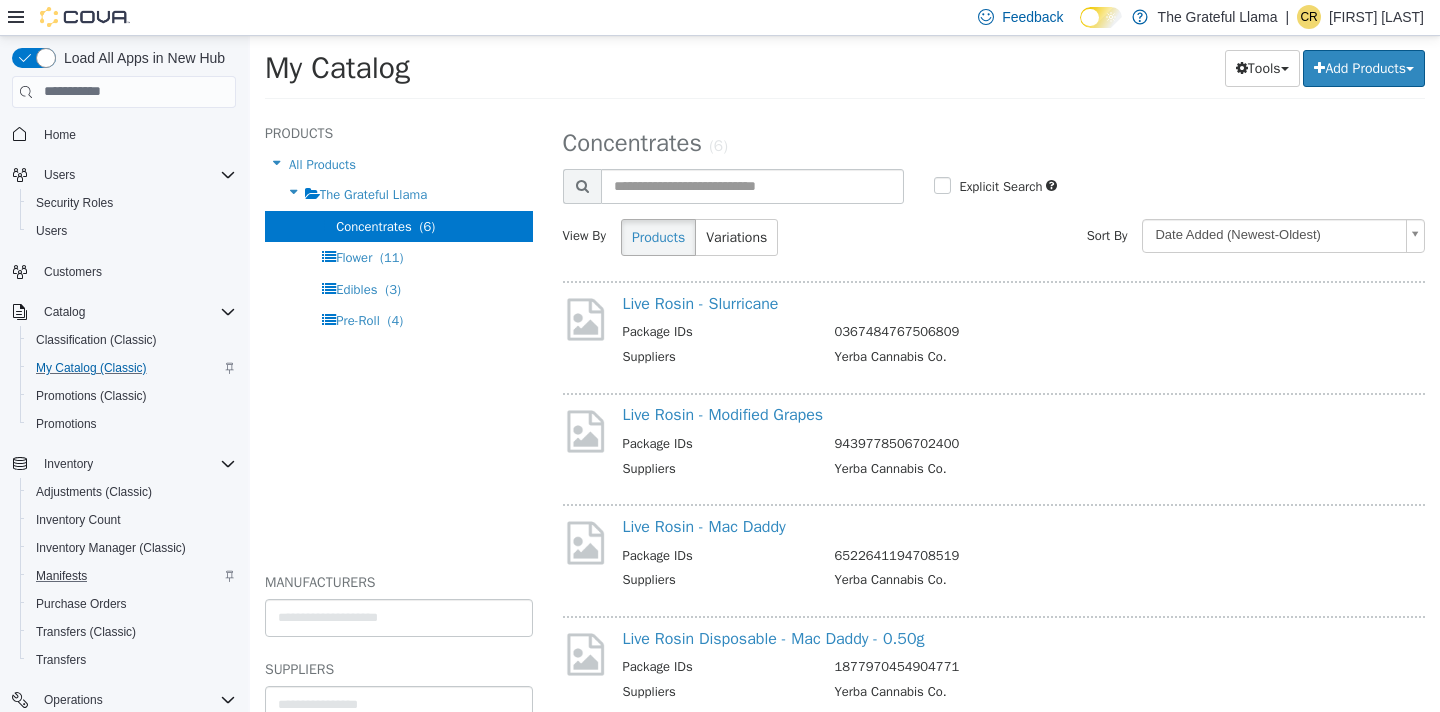 scroll, scrollTop: 275, scrollLeft: 0, axis: vertical 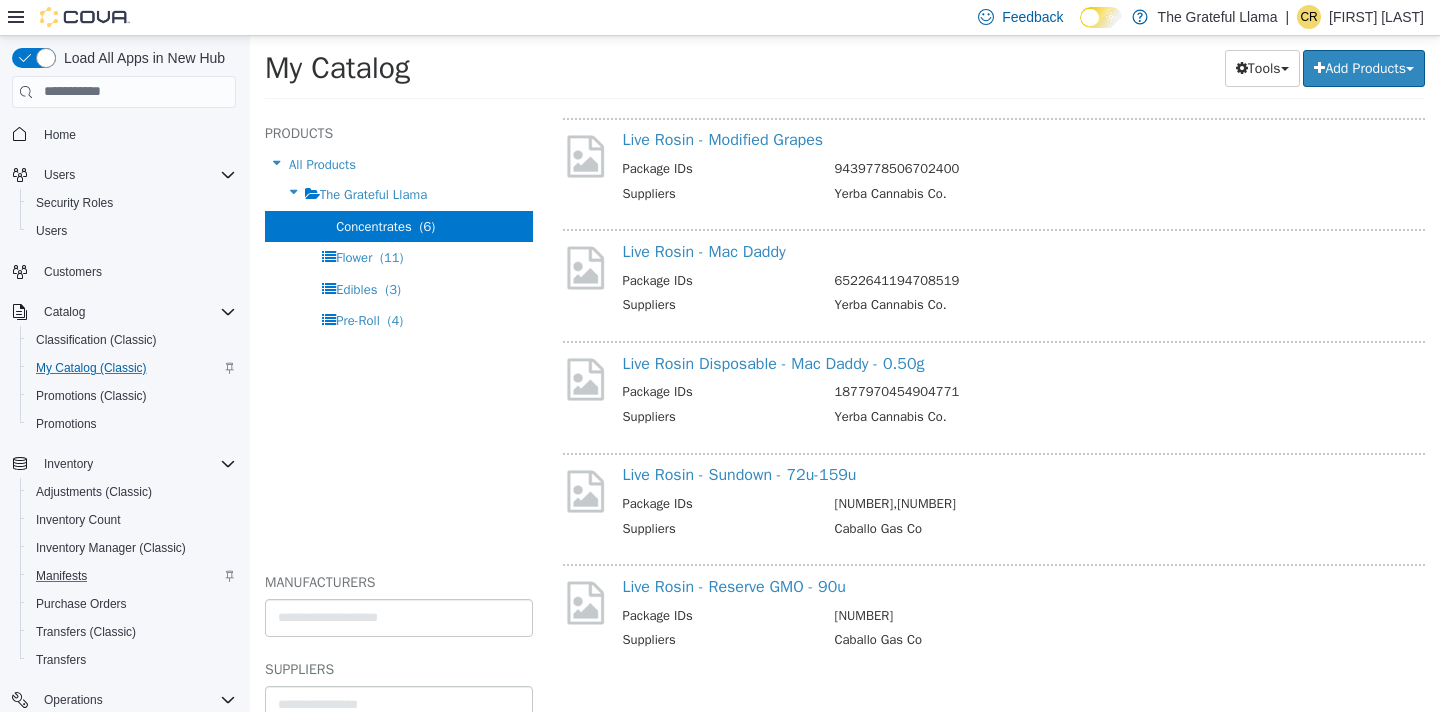 click on "Live Rosin Disposable - Mac Daddy - 0.50g" at bounding box center (1017, 363) 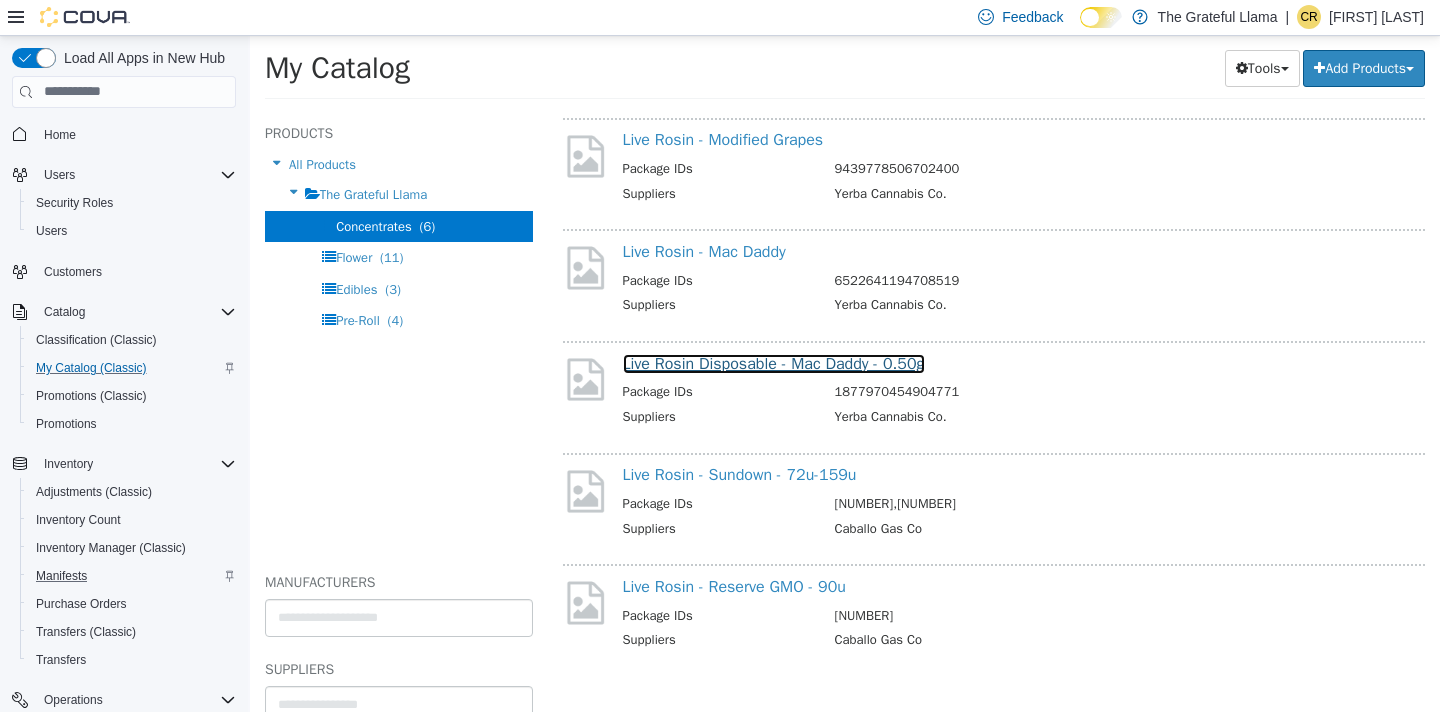 click on "Live Rosin Disposable - Mac Daddy - 0.50g" at bounding box center (774, 363) 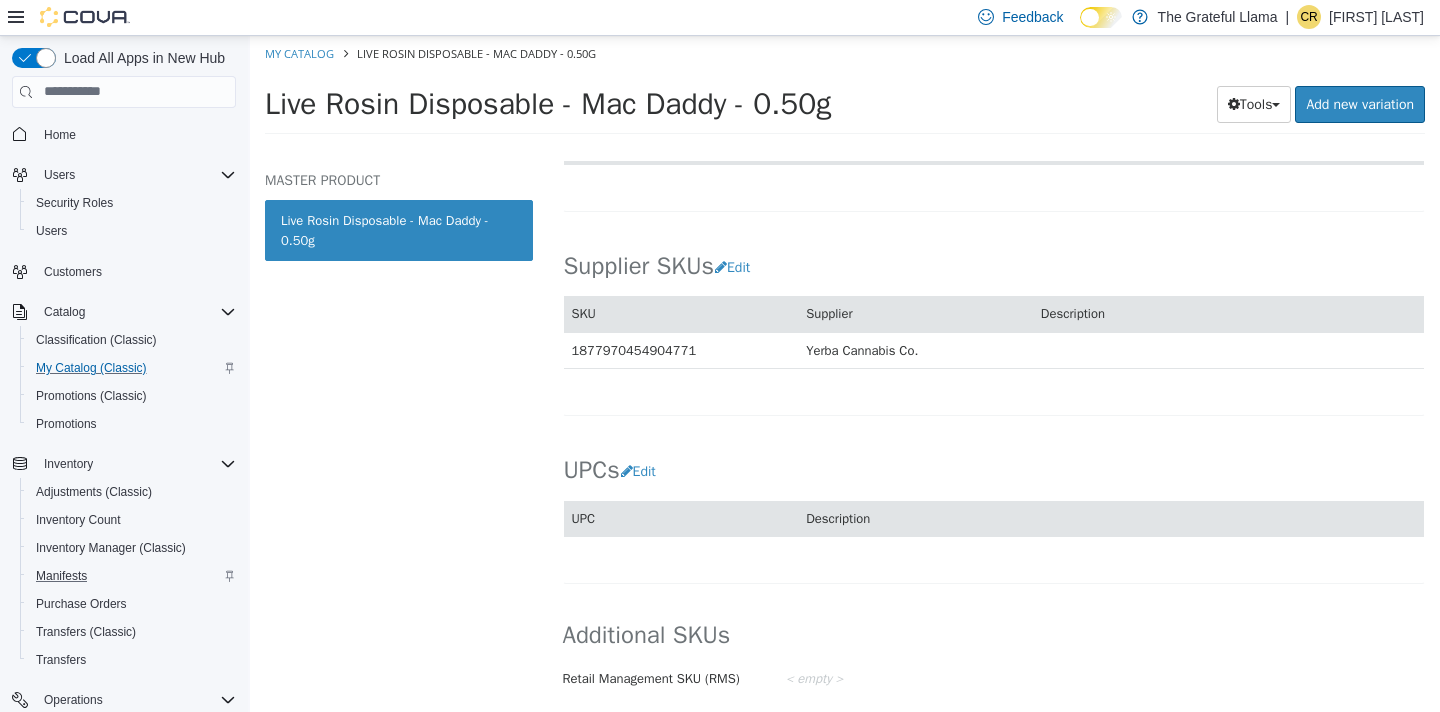 scroll, scrollTop: 0, scrollLeft: 0, axis: both 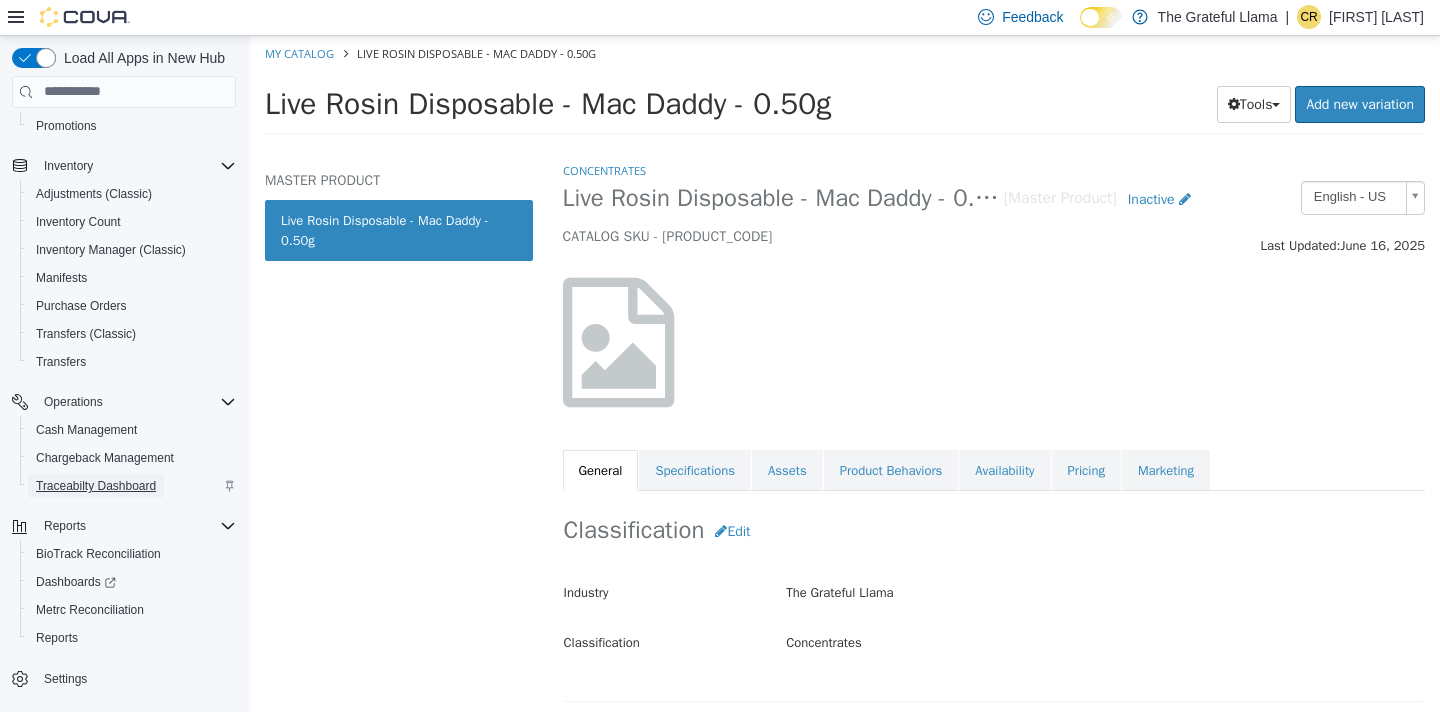 click on "Traceabilty Dashboard" at bounding box center (96, 486) 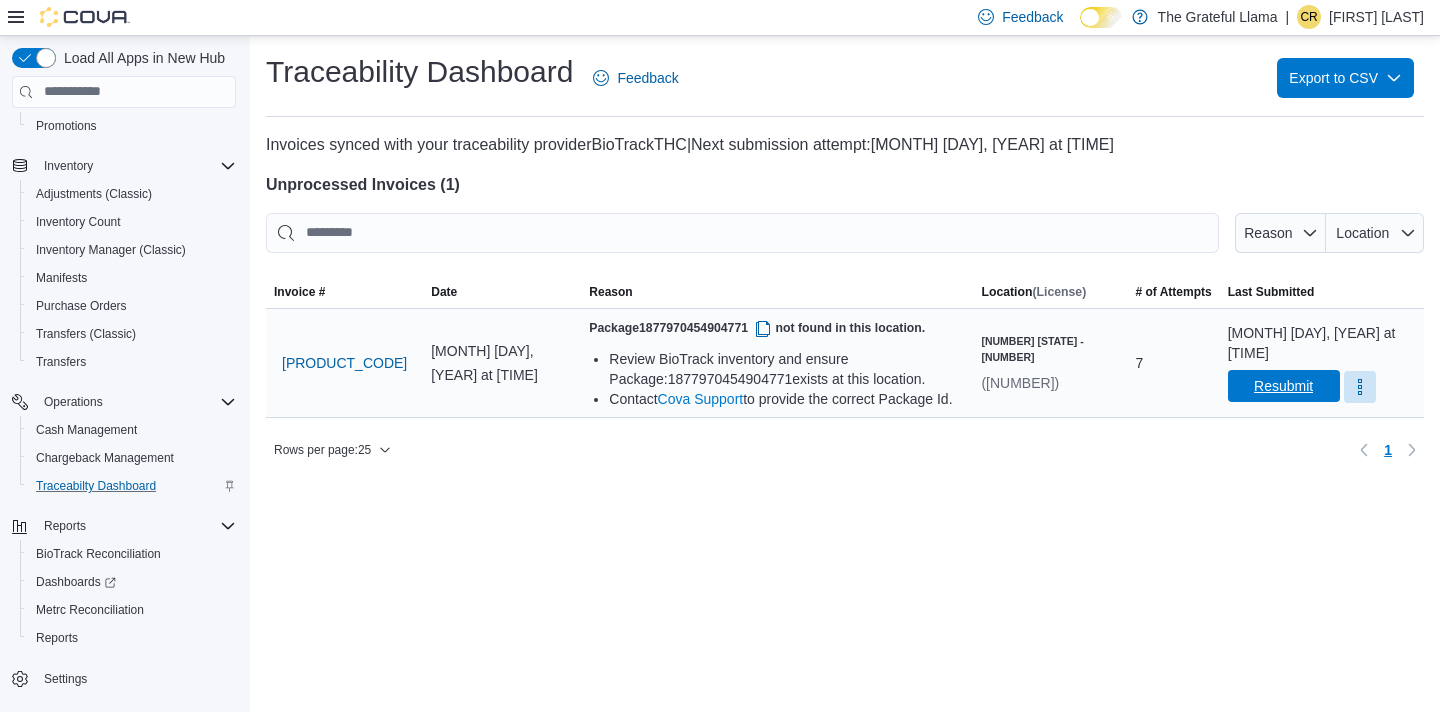 click on "Resubmit" at bounding box center (1283, 386) 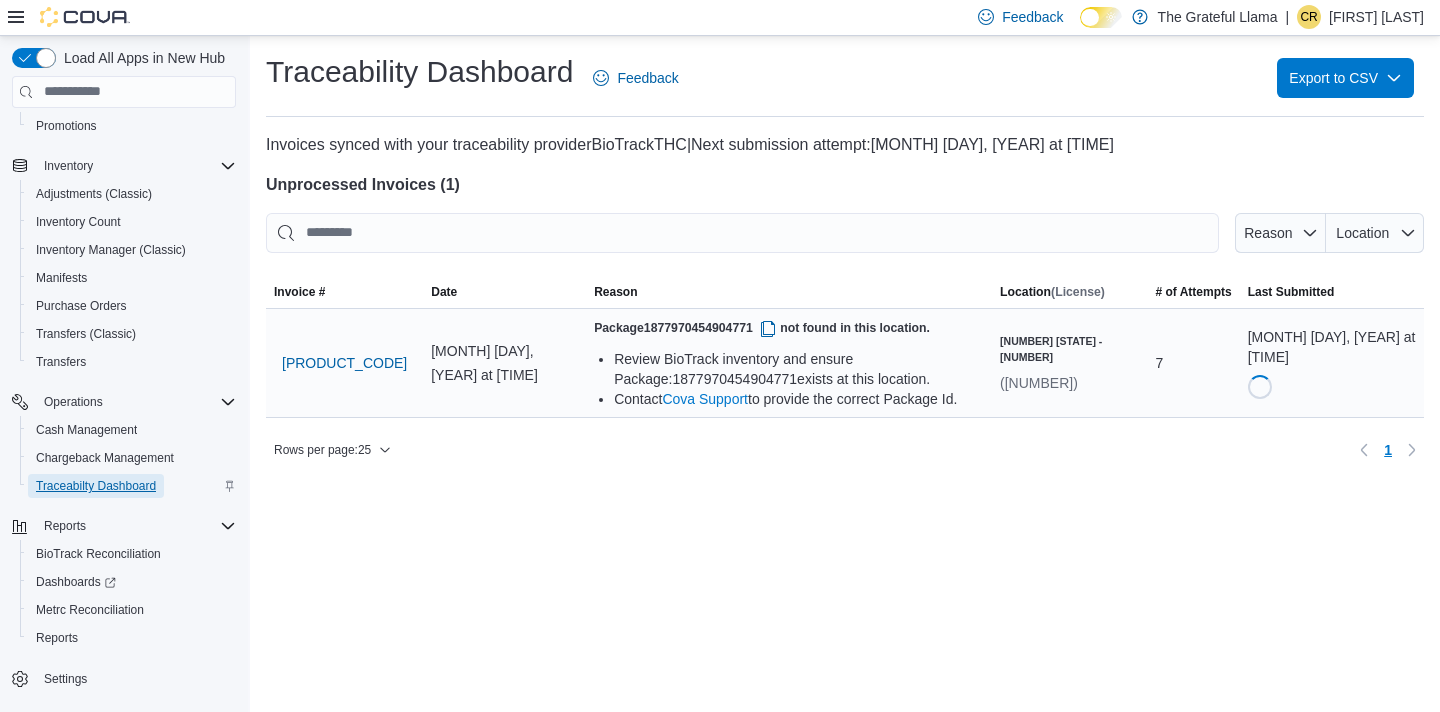click on "Traceabilty Dashboard" at bounding box center (96, 486) 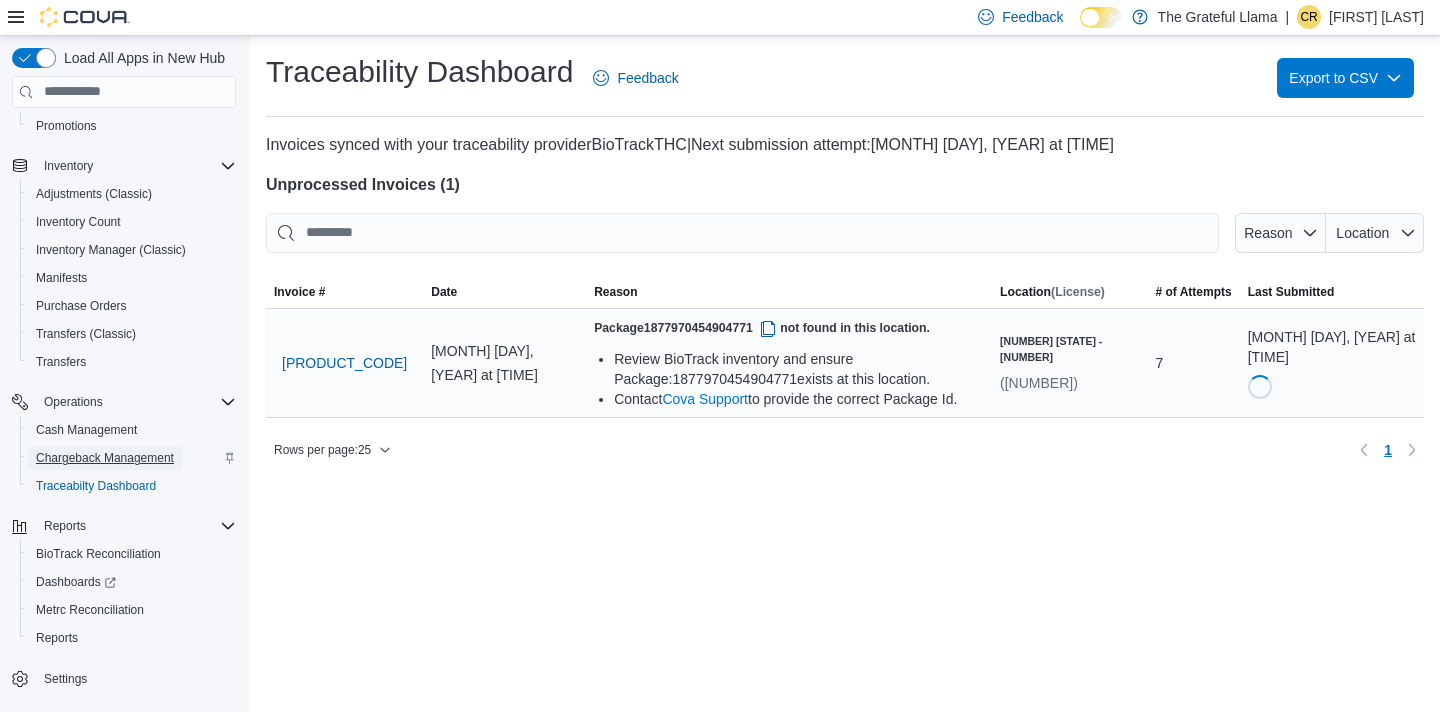 click on "Chargeback Management" at bounding box center [105, 458] 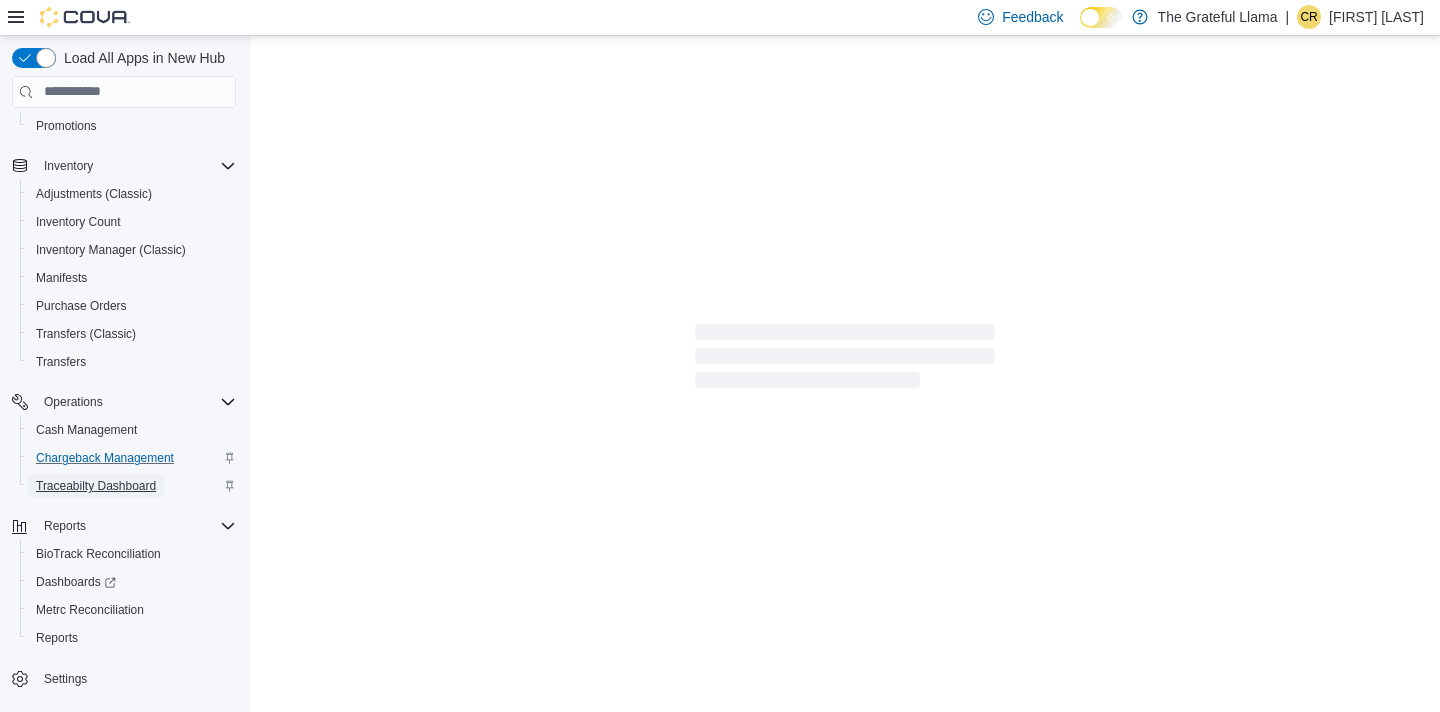 click on "Traceabilty Dashboard" at bounding box center (96, 486) 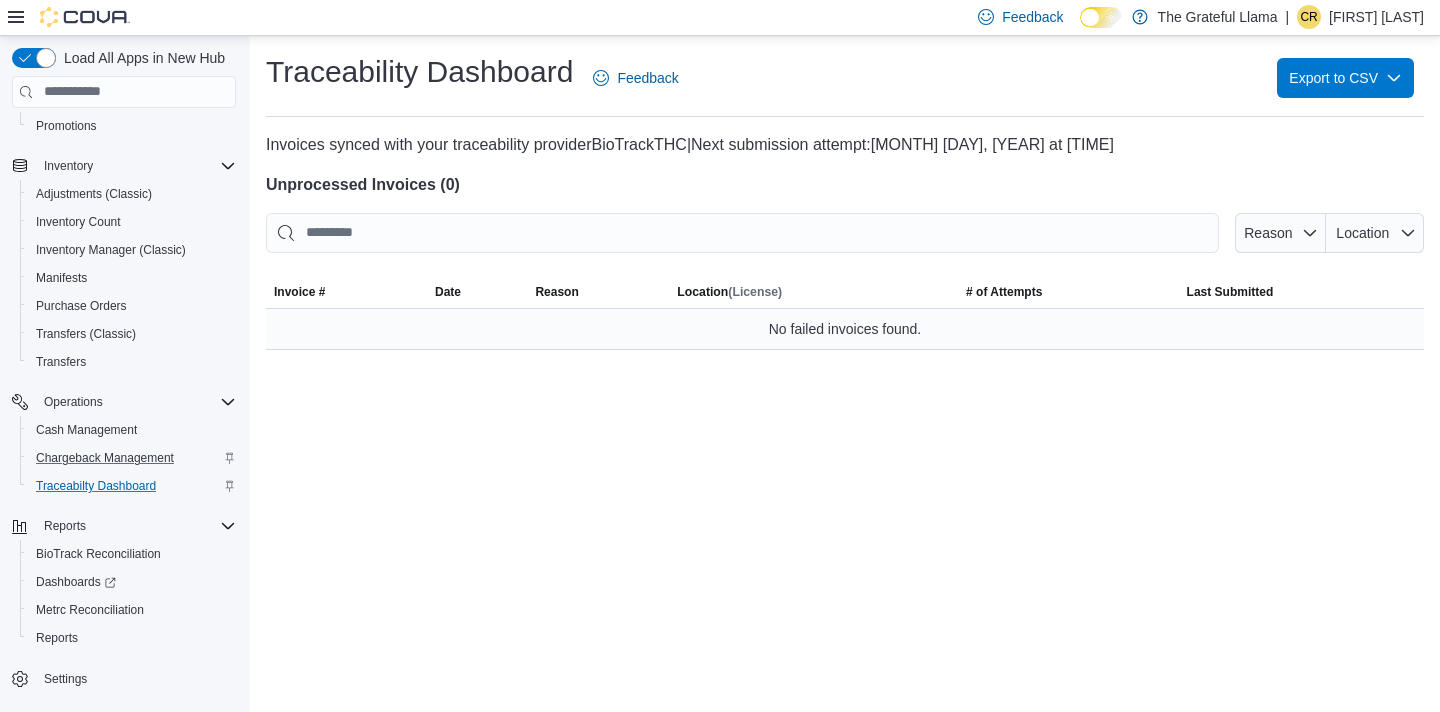 click on "No failed invoices found." at bounding box center [845, 329] 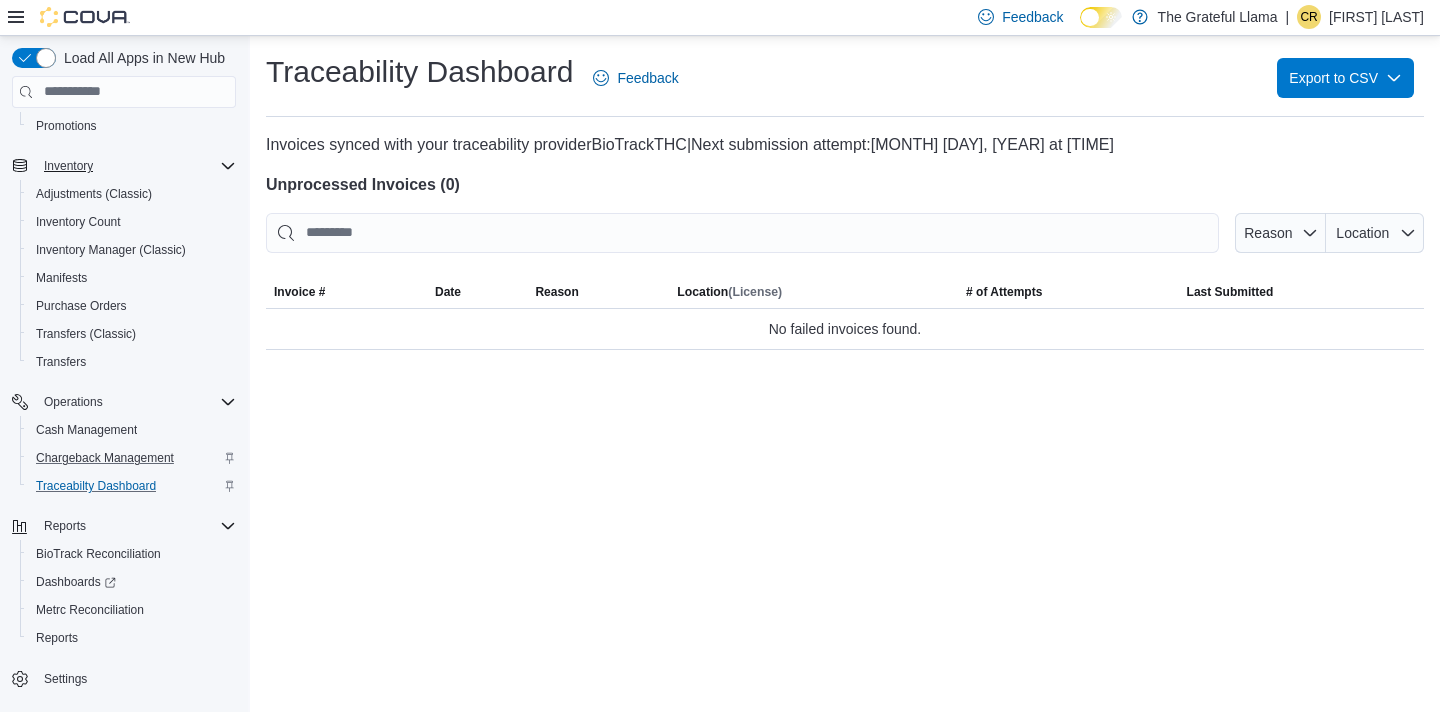 click 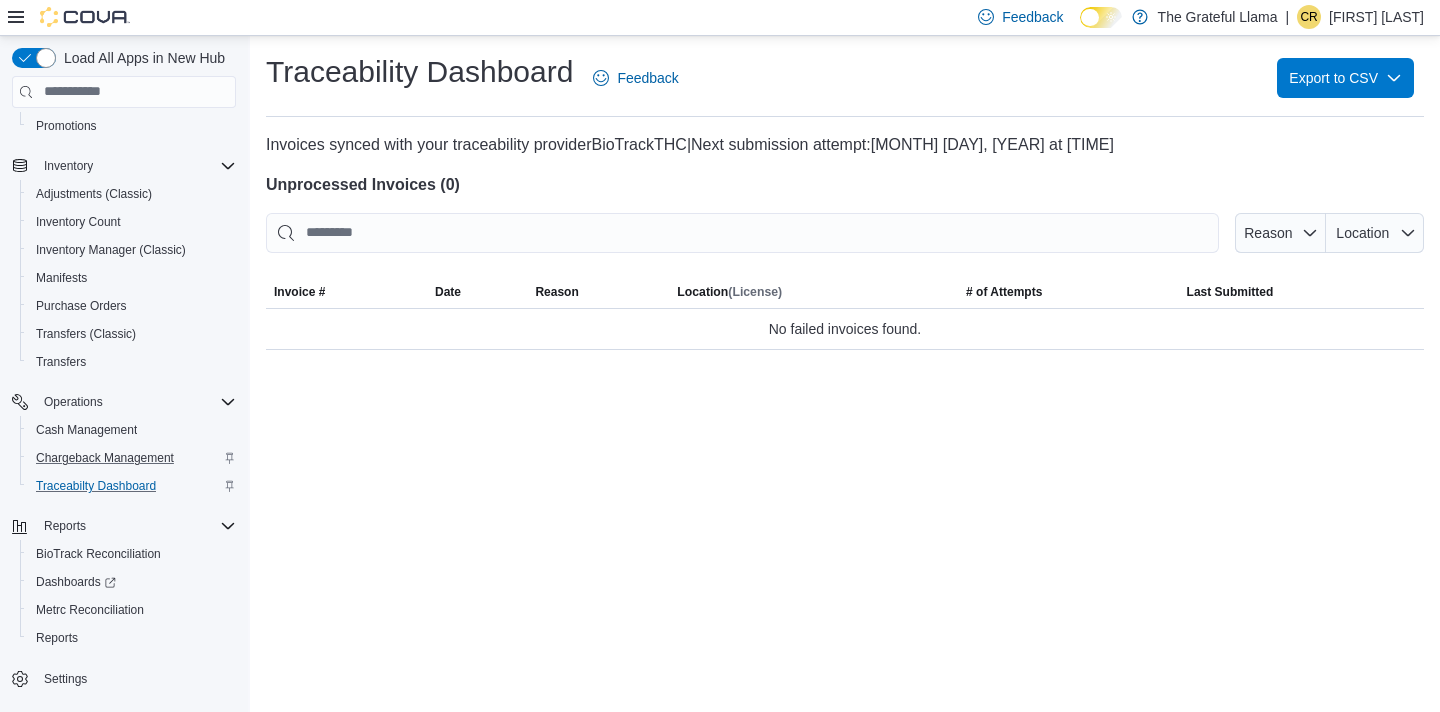 click at bounding box center (85, 17) 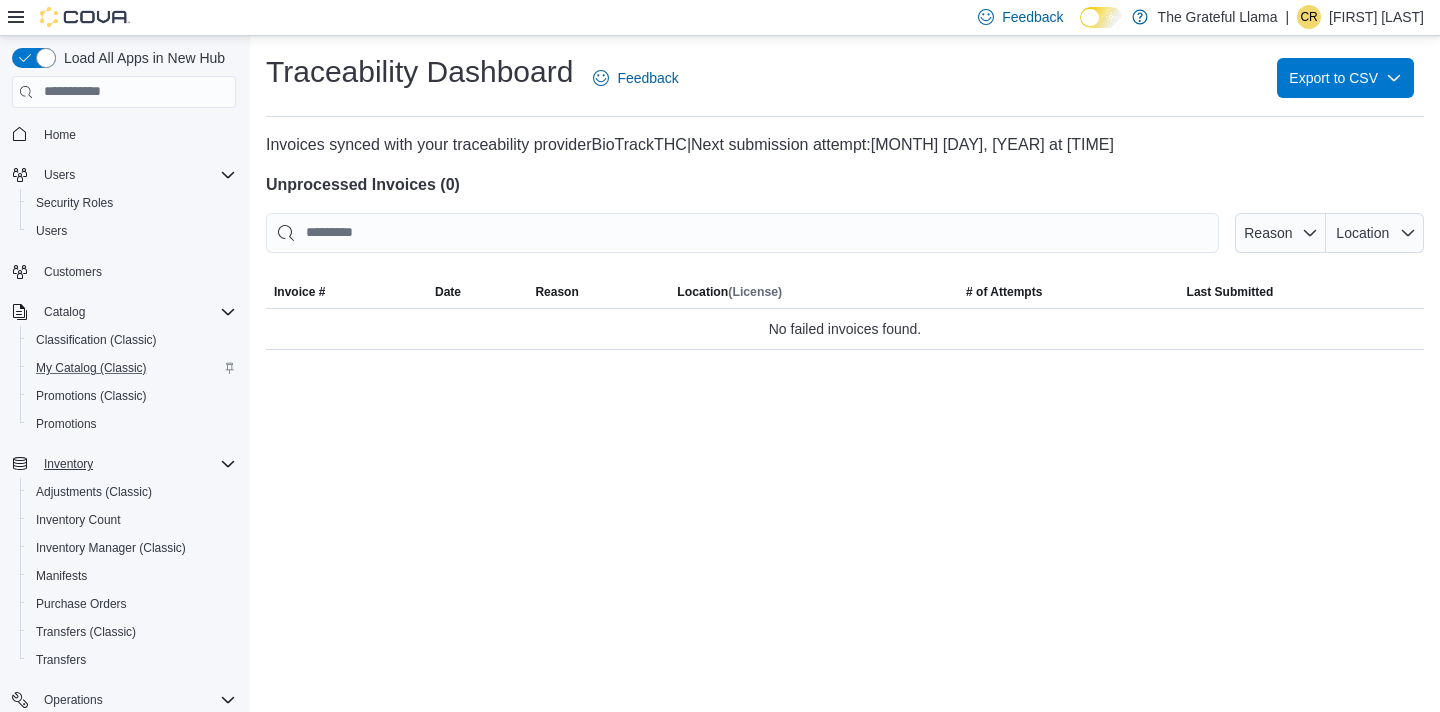 scroll, scrollTop: 298, scrollLeft: 0, axis: vertical 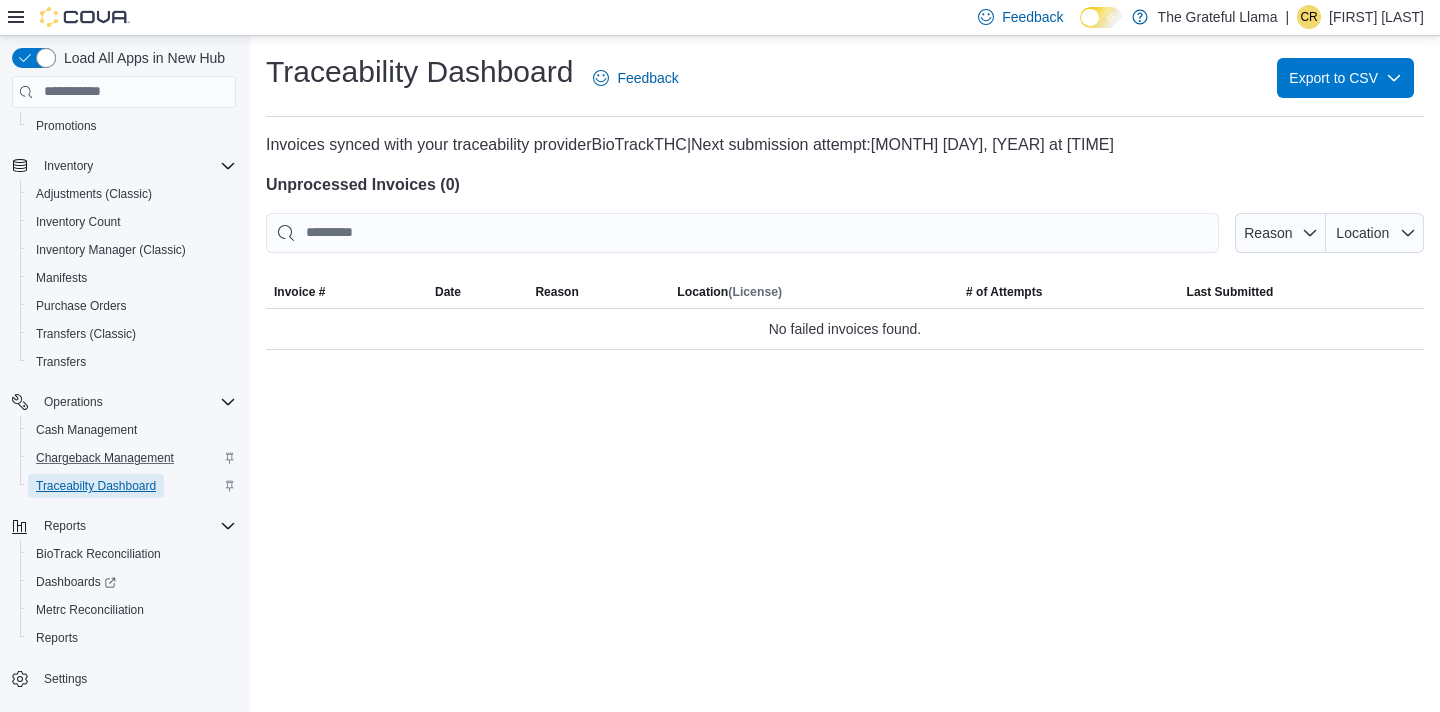 click on "Traceabilty Dashboard" at bounding box center (96, 486) 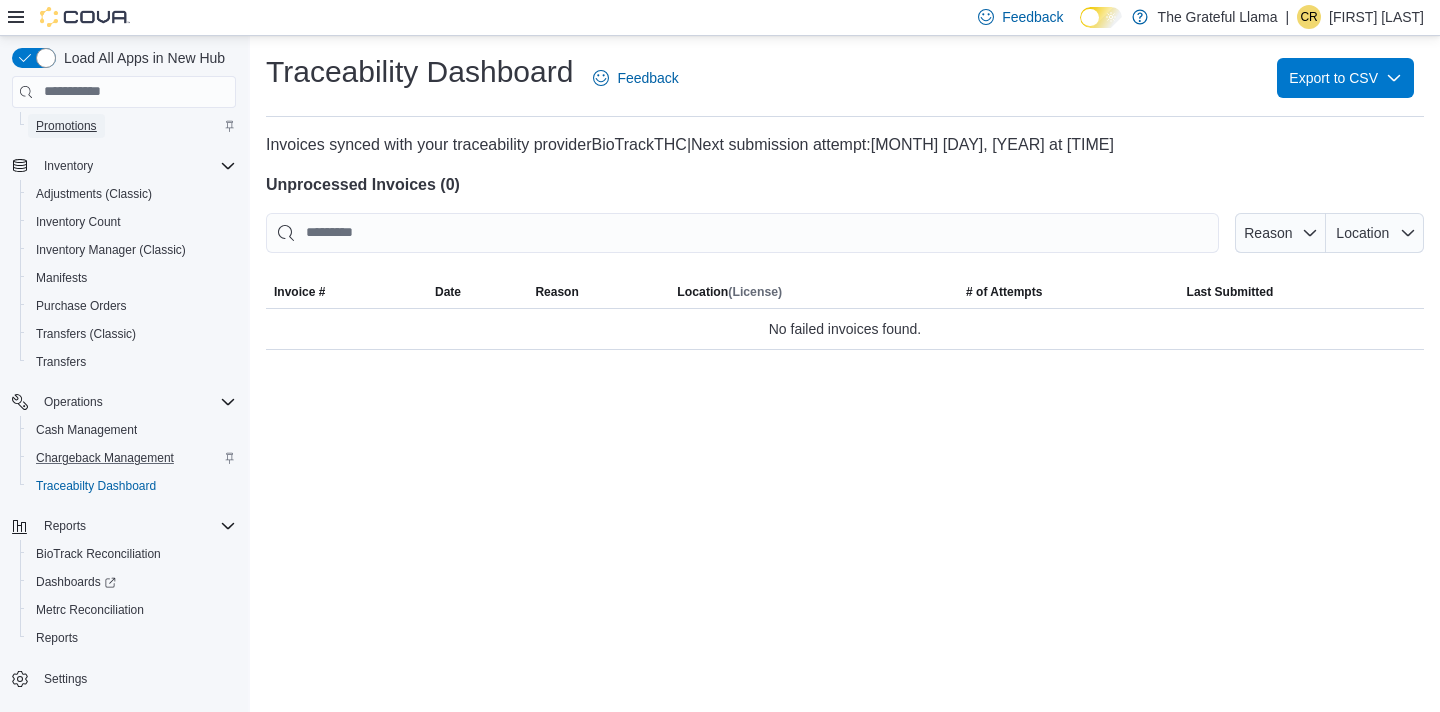 click on "Promotions" at bounding box center (66, 126) 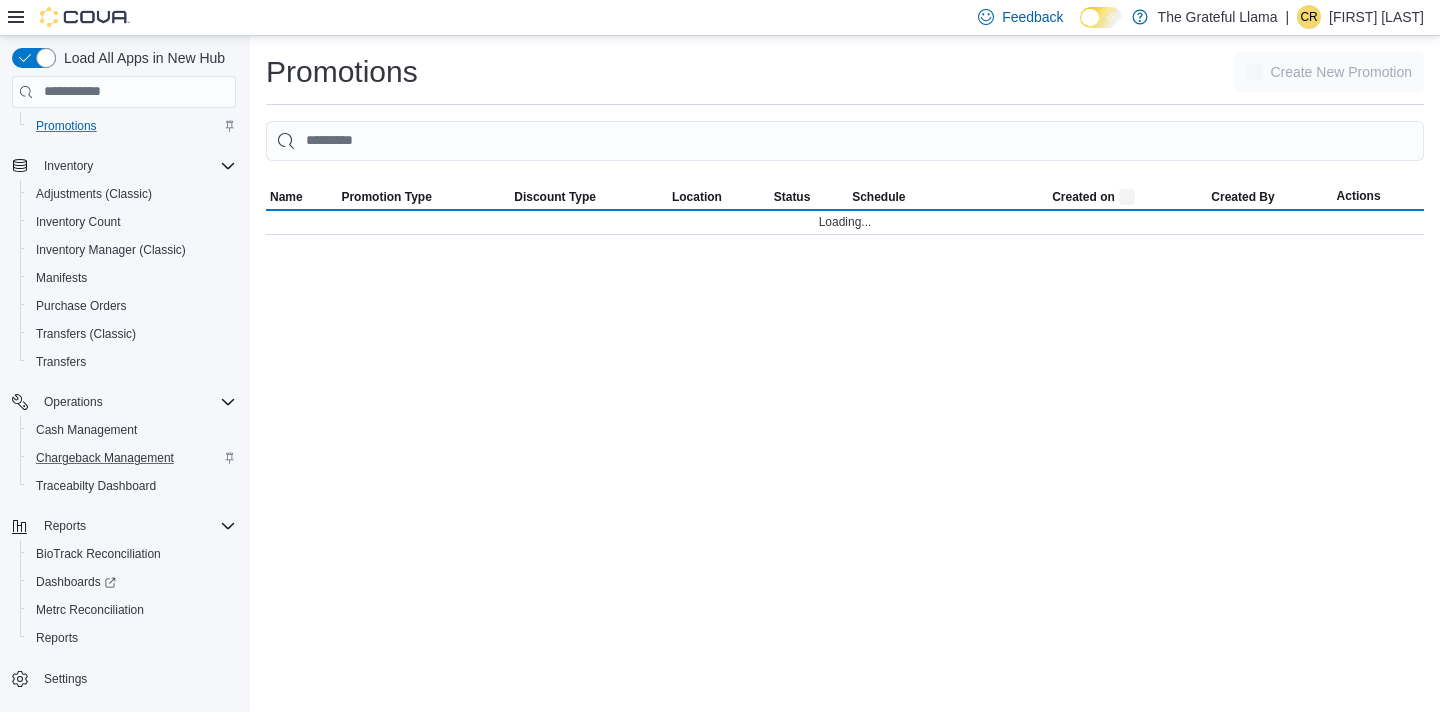 click 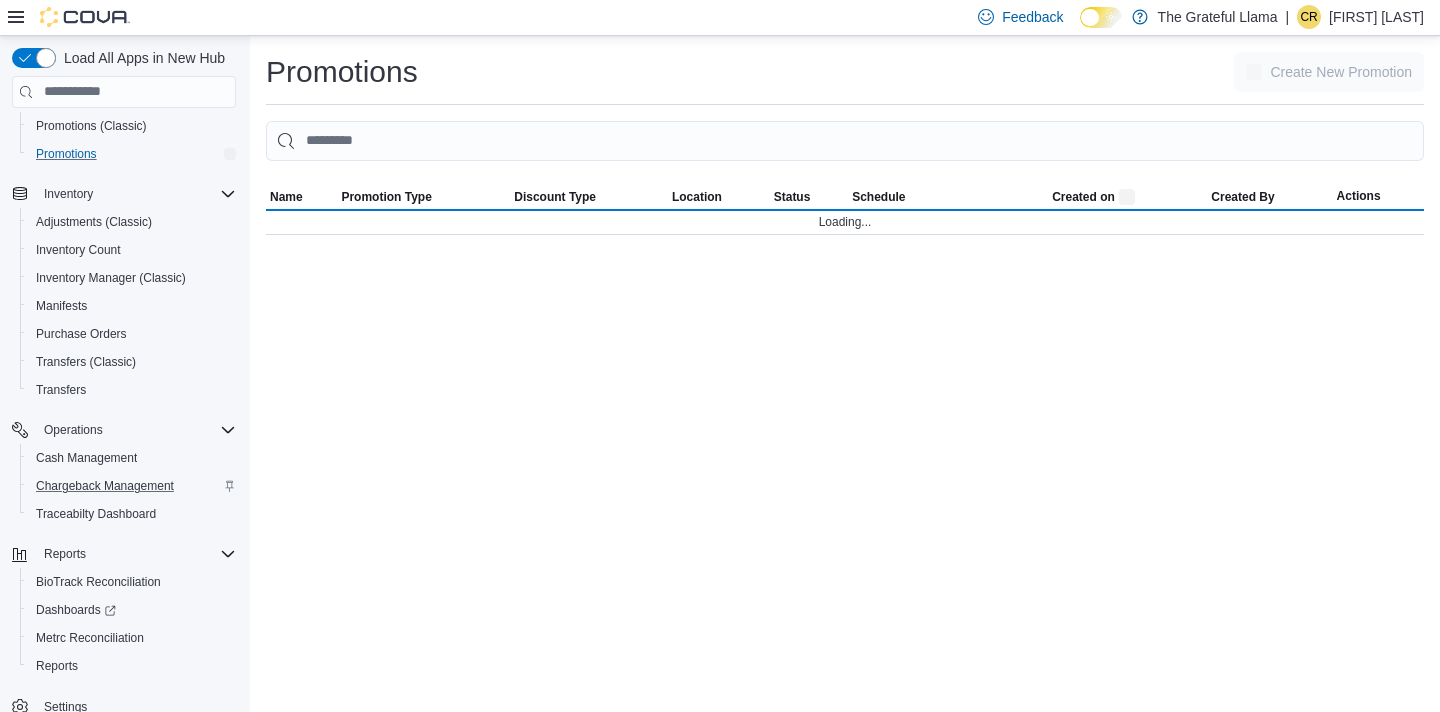 scroll, scrollTop: 326, scrollLeft: 0, axis: vertical 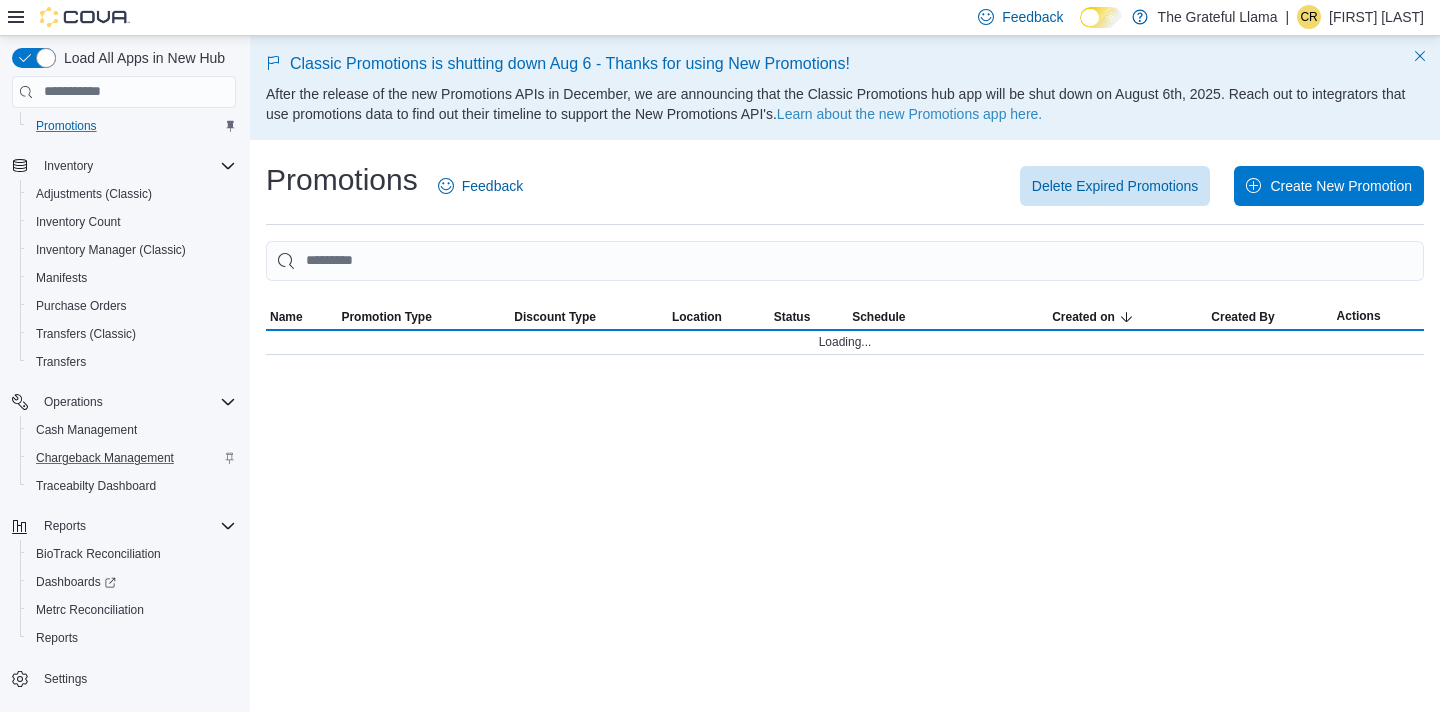 click 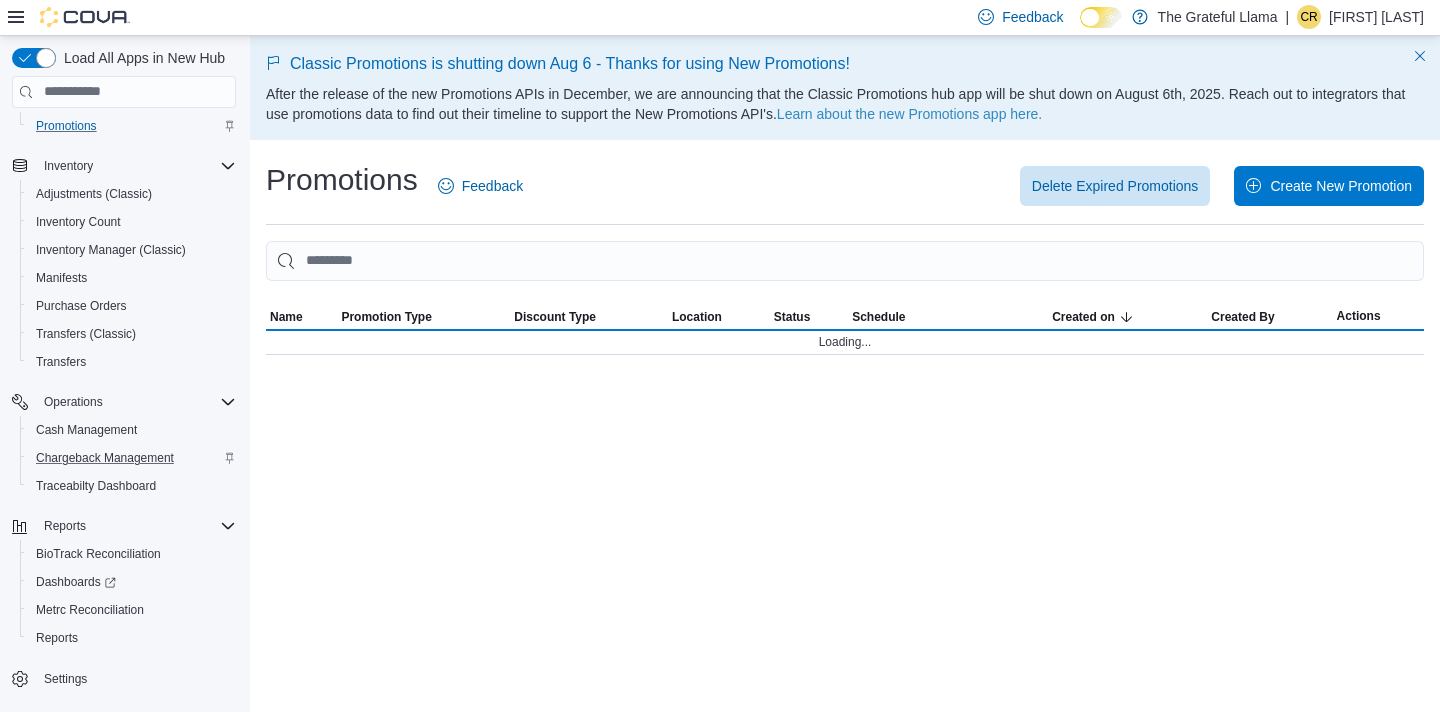 scroll, scrollTop: 298, scrollLeft: 0, axis: vertical 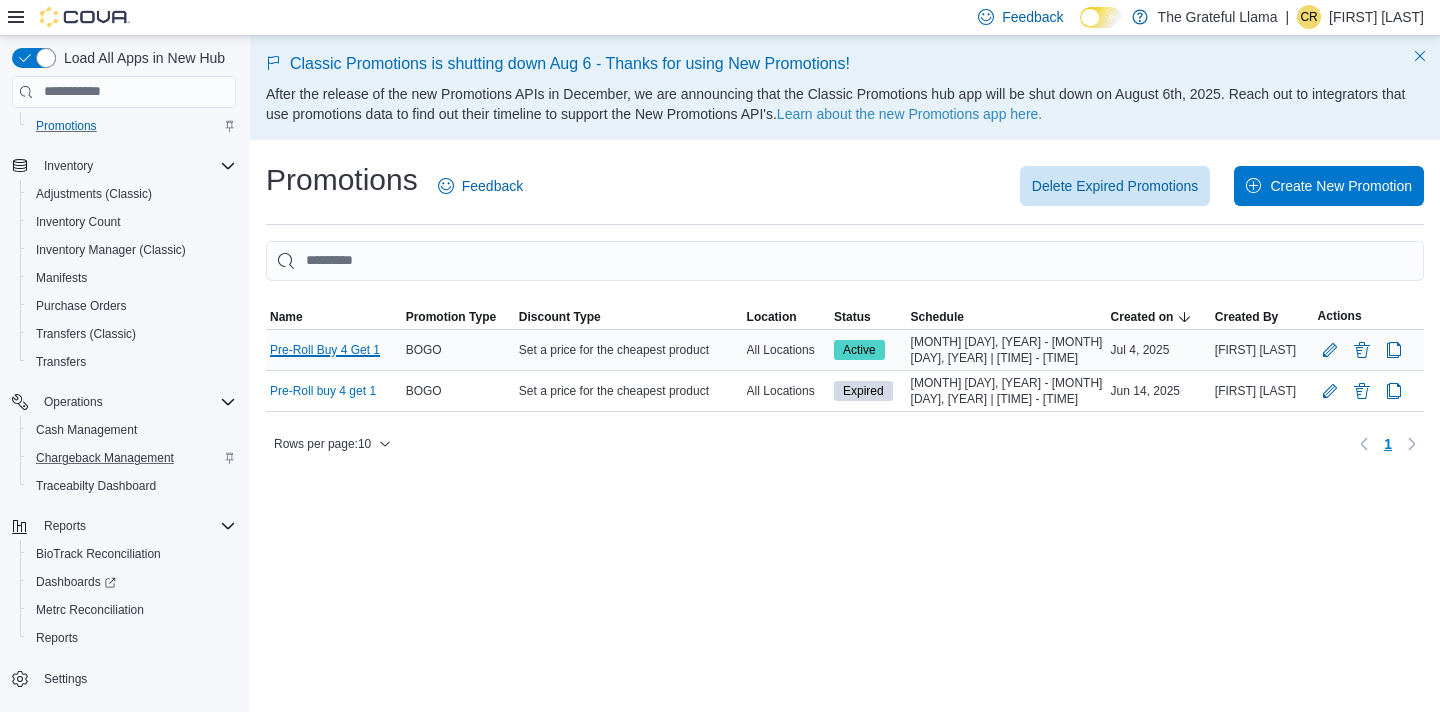 click on "Pre-Roll Buy 4 Get 1" at bounding box center [325, 350] 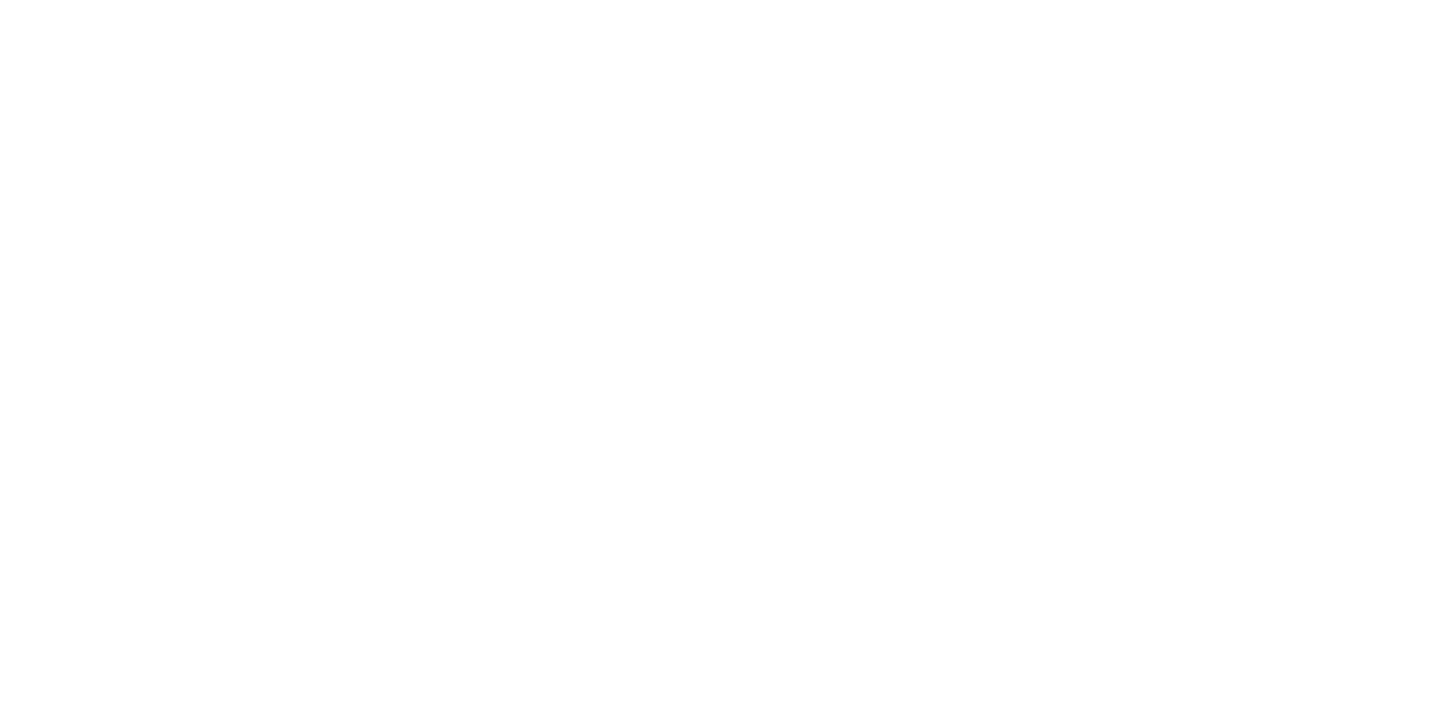 scroll, scrollTop: 0, scrollLeft: 0, axis: both 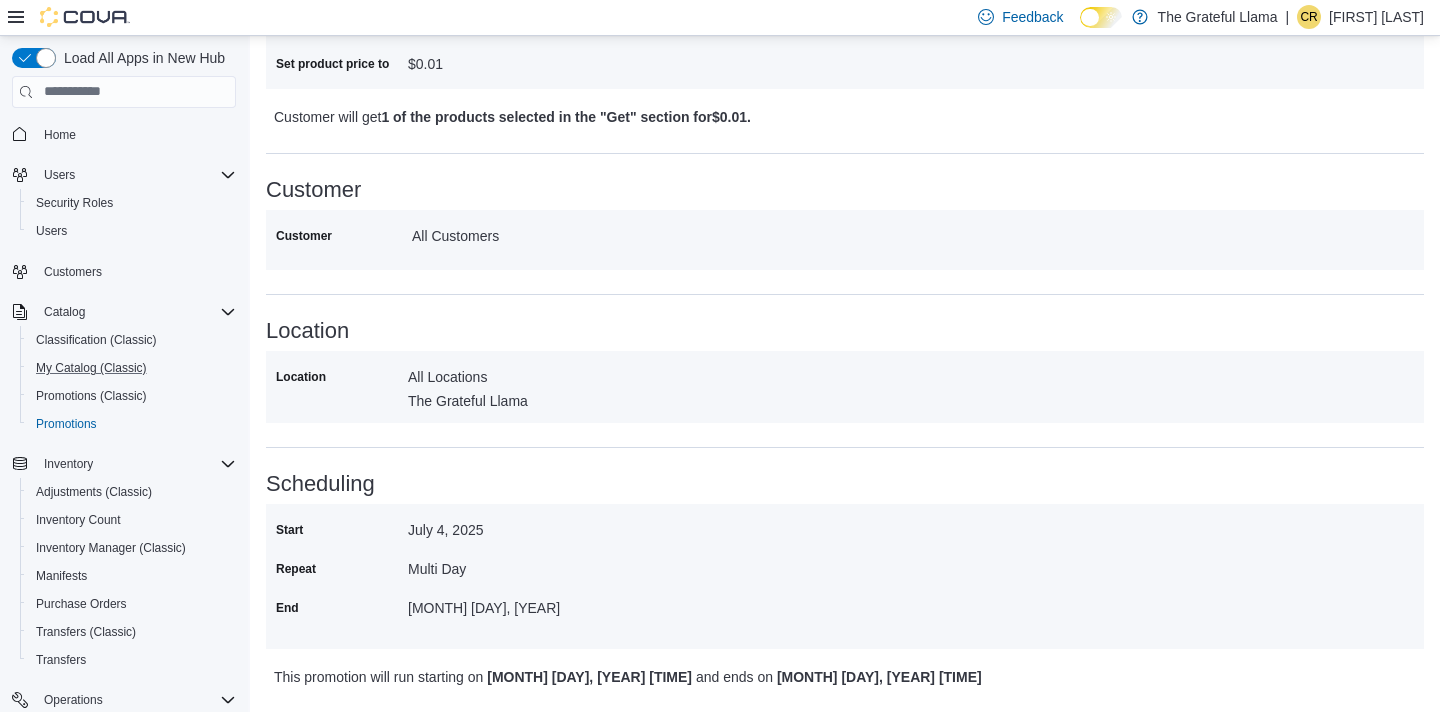 click on "My Catalog (Classic)" at bounding box center (132, 368) 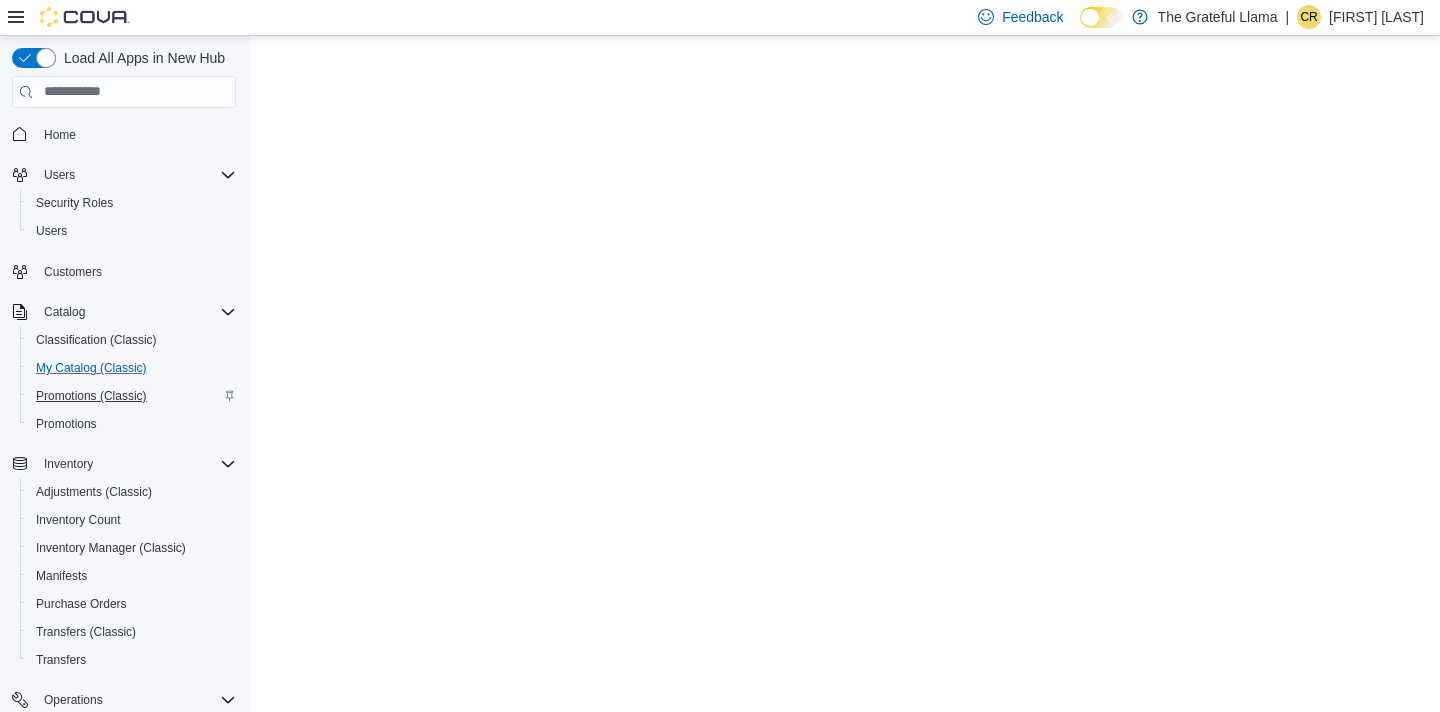 scroll, scrollTop: 0, scrollLeft: 0, axis: both 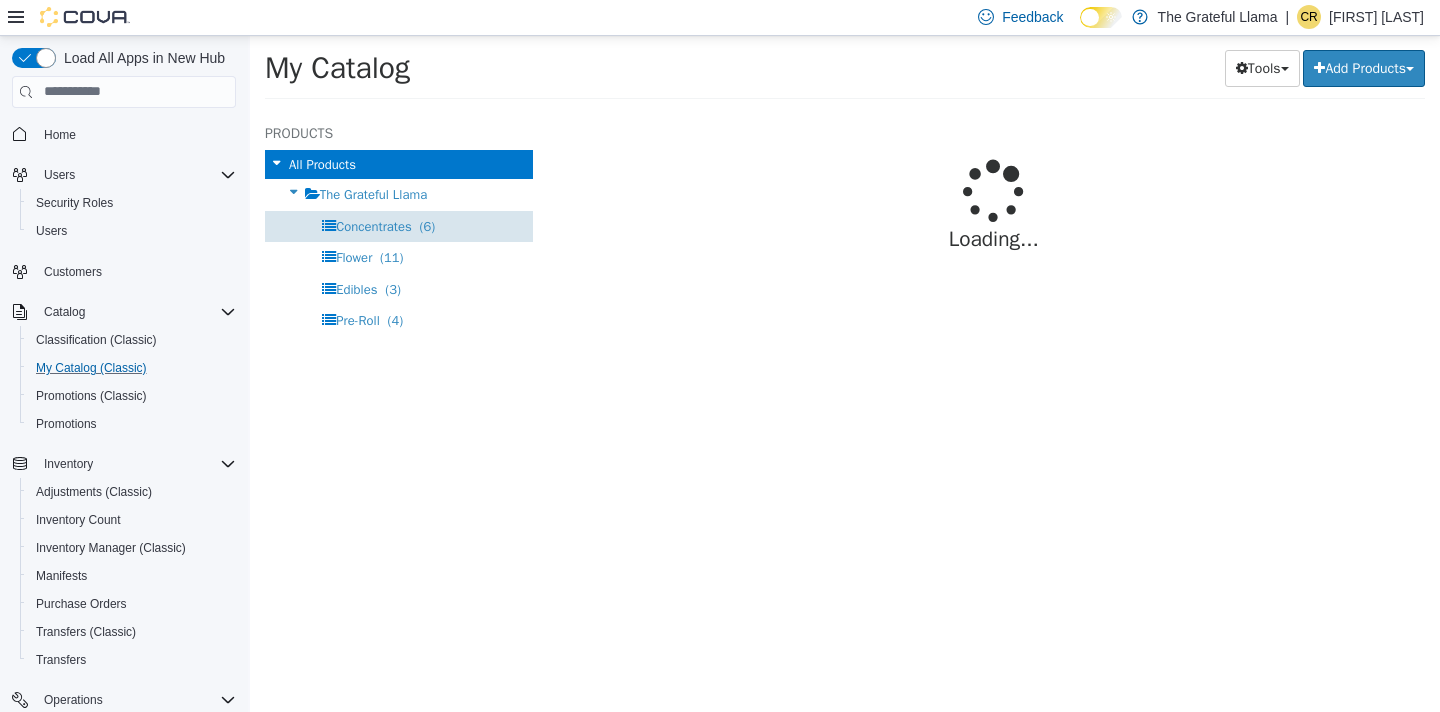 select on "**********" 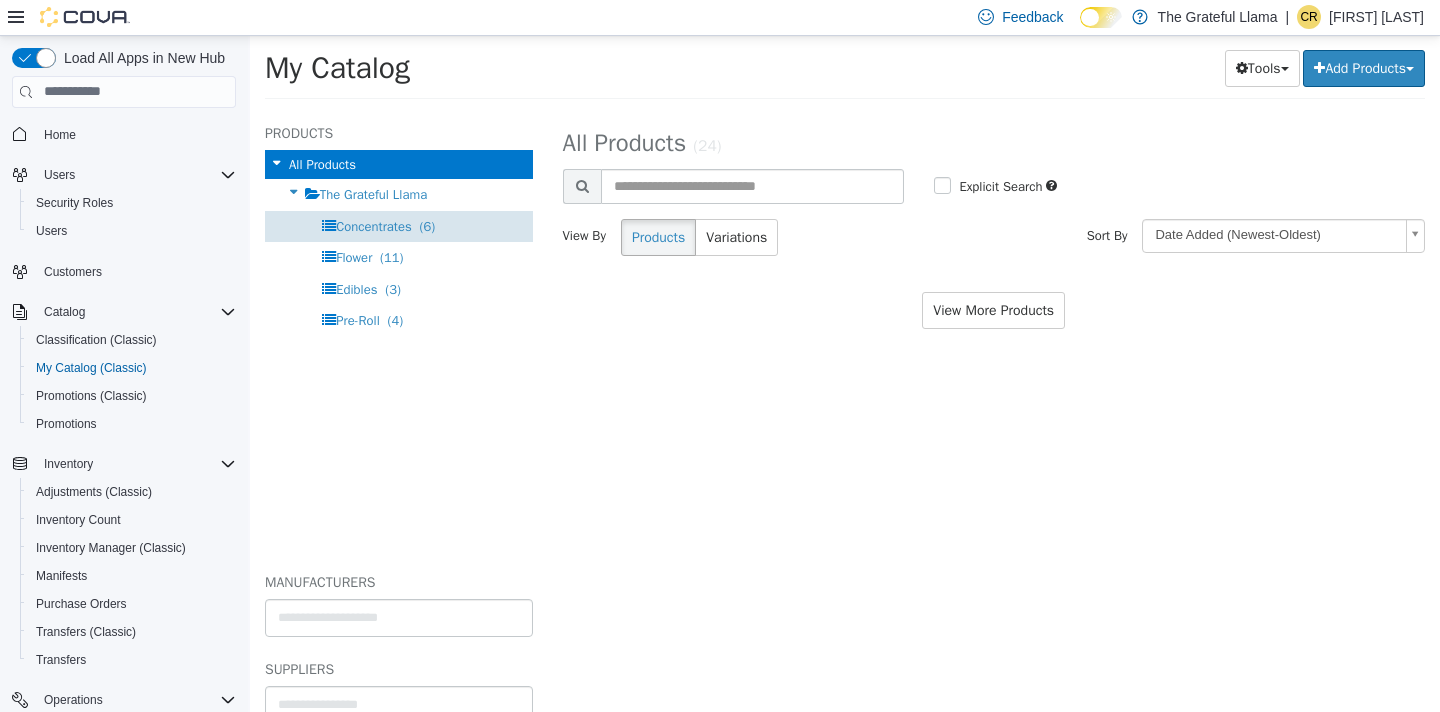 click on "Concentrates" at bounding box center [374, 225] 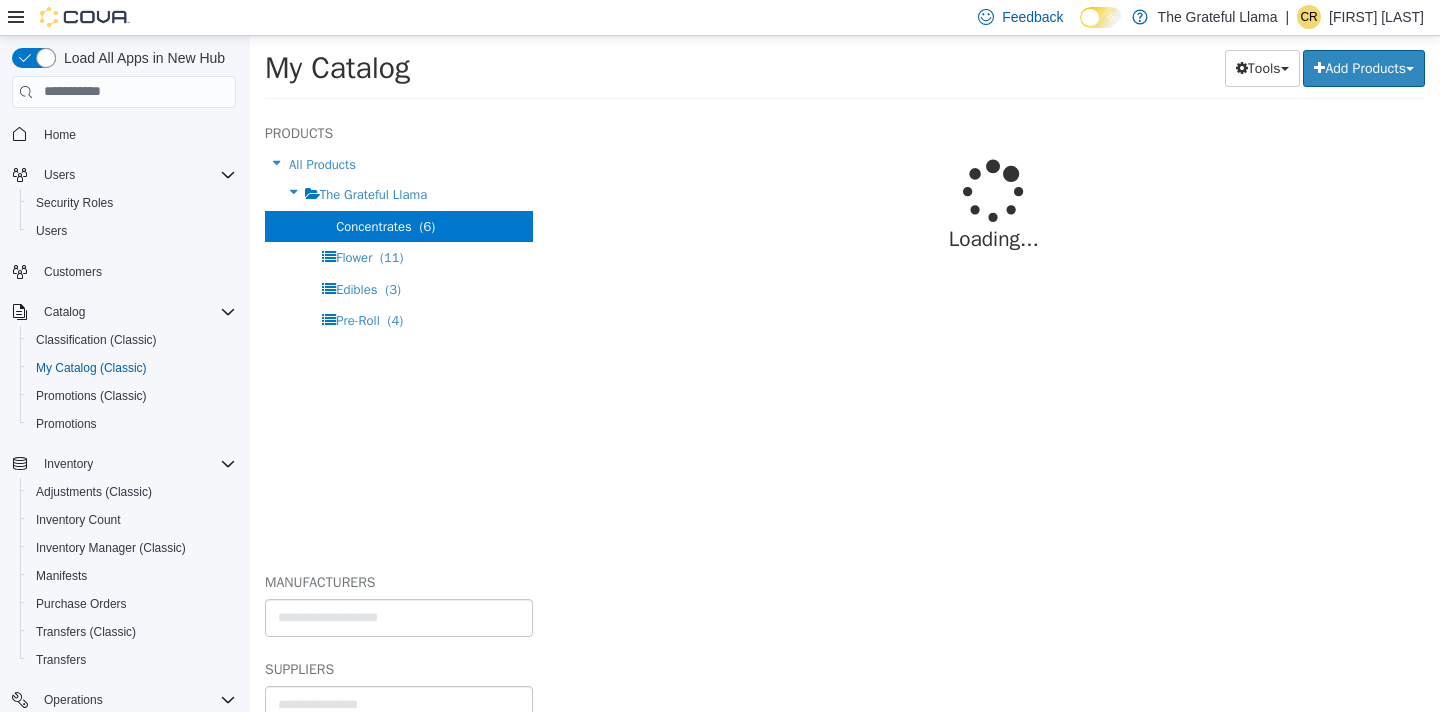 select on "**********" 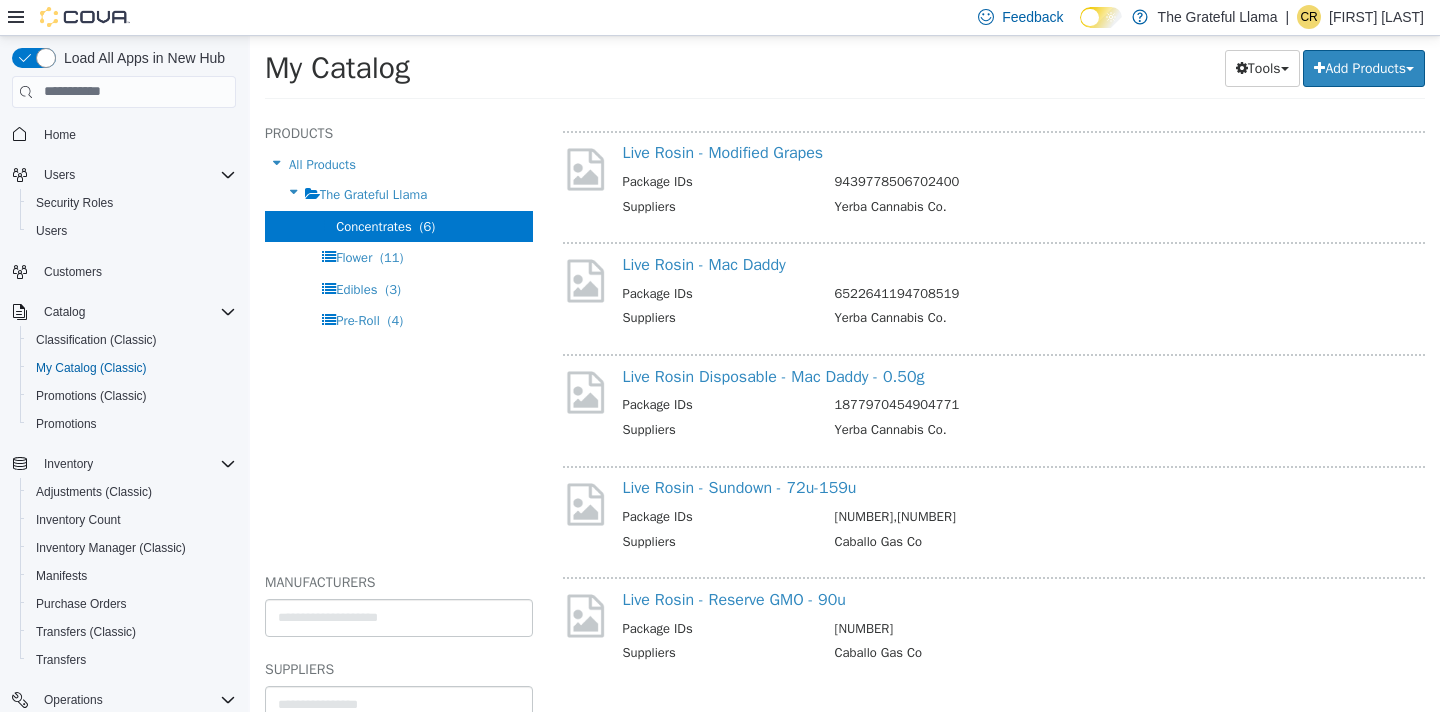 scroll, scrollTop: 275, scrollLeft: 0, axis: vertical 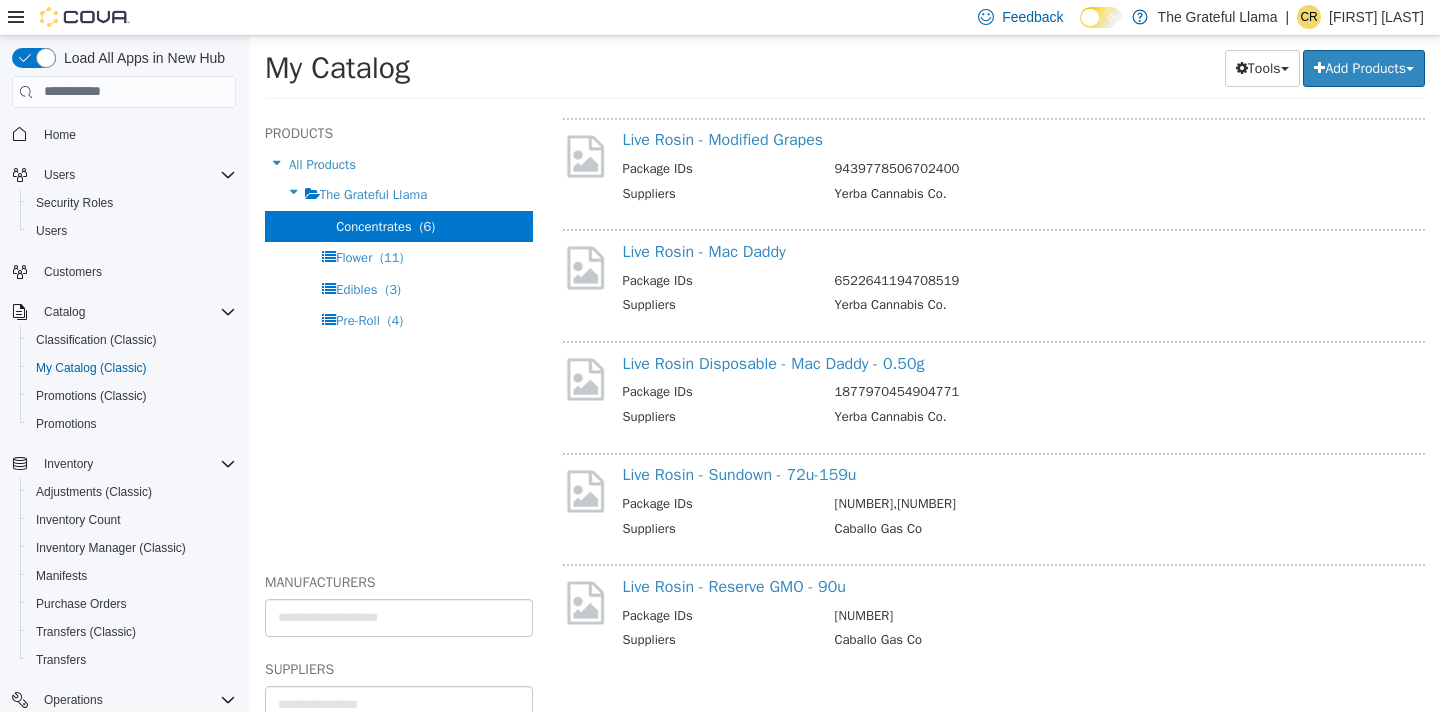 click on "Live Rosin Disposable - Mac Daddy - 0.50g
Package IDs 1877970454904771
Suppliers Yerba Cannabis Co." at bounding box center (994, 390) 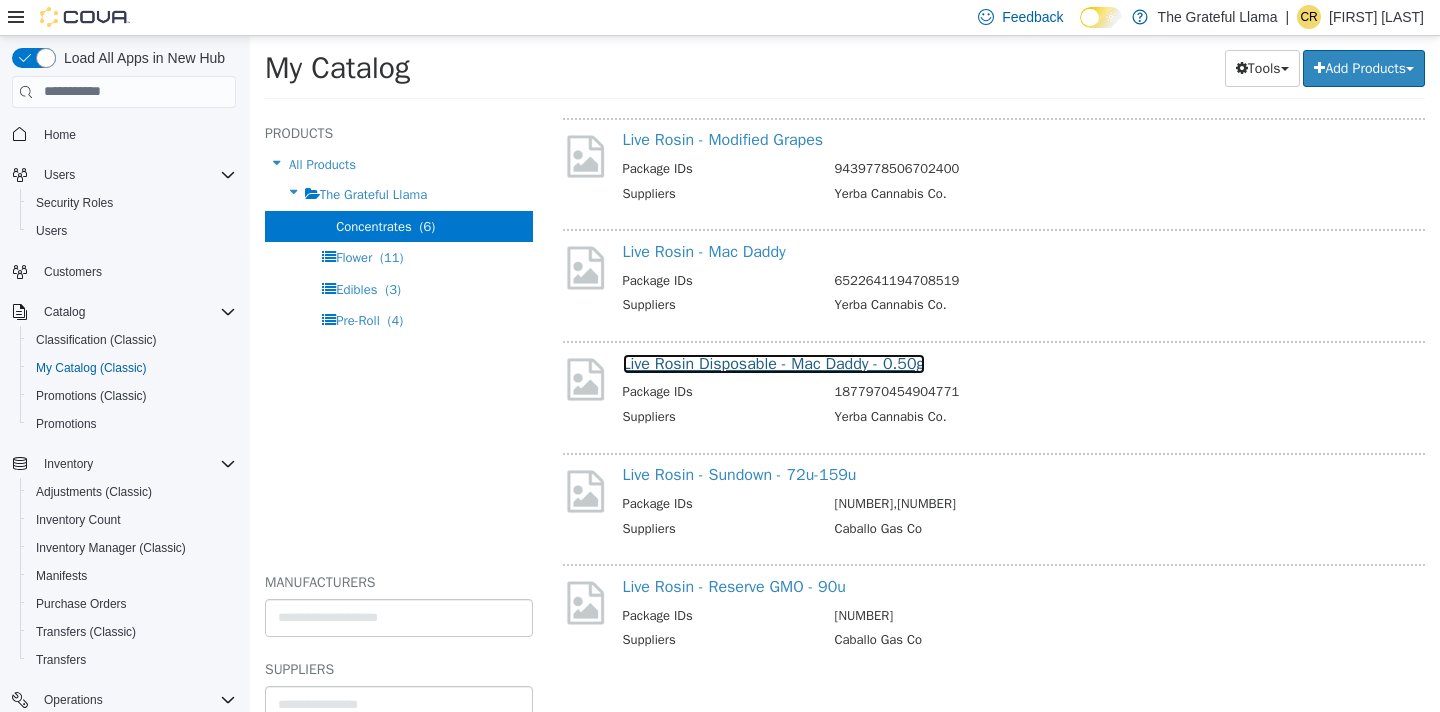 click on "Live Rosin Disposable - Mac Daddy - 0.50g" at bounding box center [774, 363] 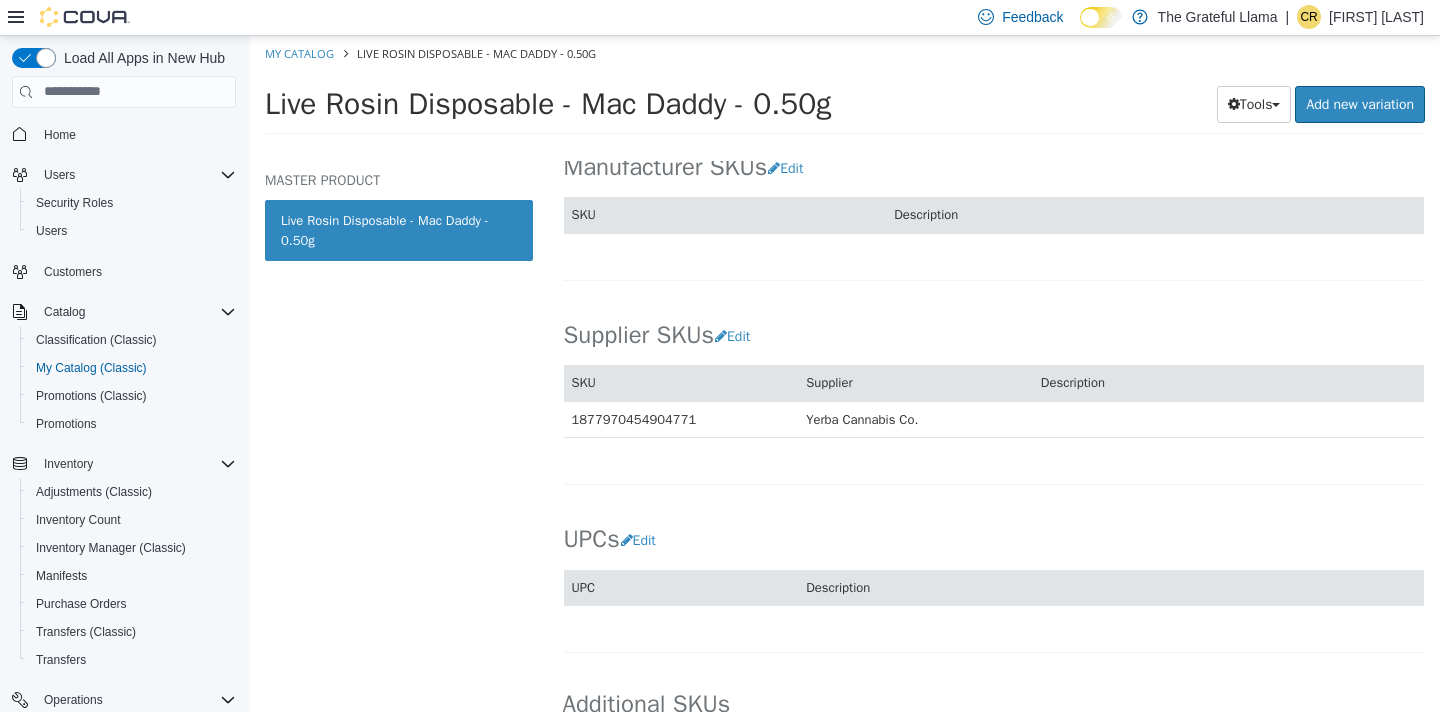 scroll, scrollTop: 1204, scrollLeft: 0, axis: vertical 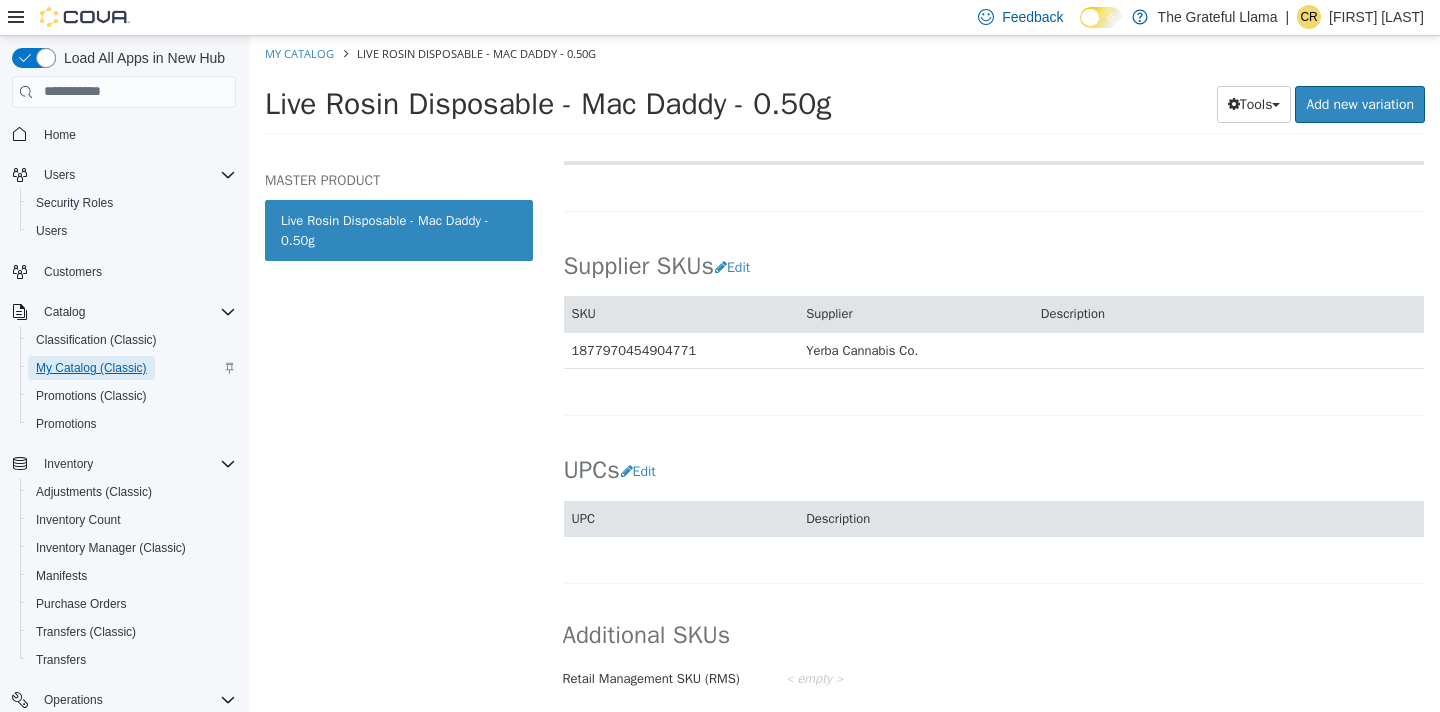 click on "My Catalog (Classic)" at bounding box center (91, 368) 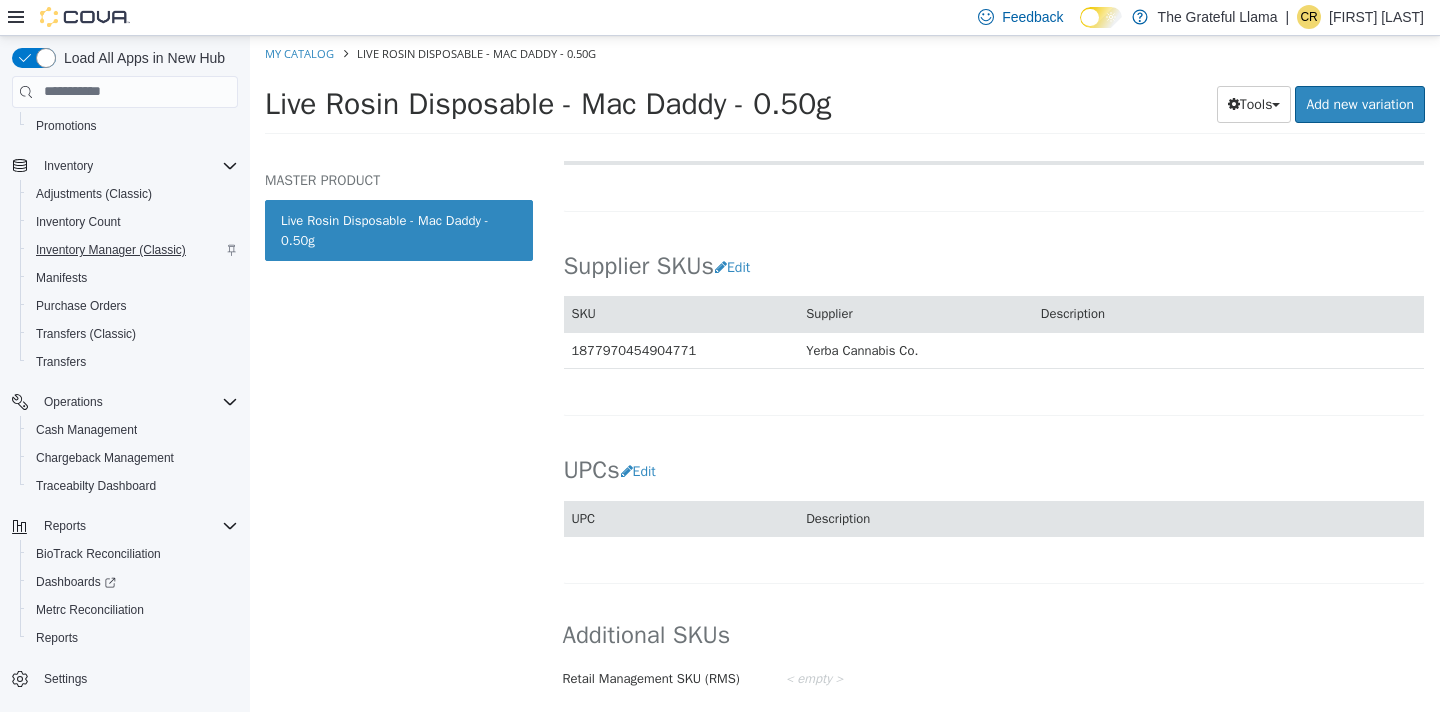 scroll, scrollTop: 0, scrollLeft: 0, axis: both 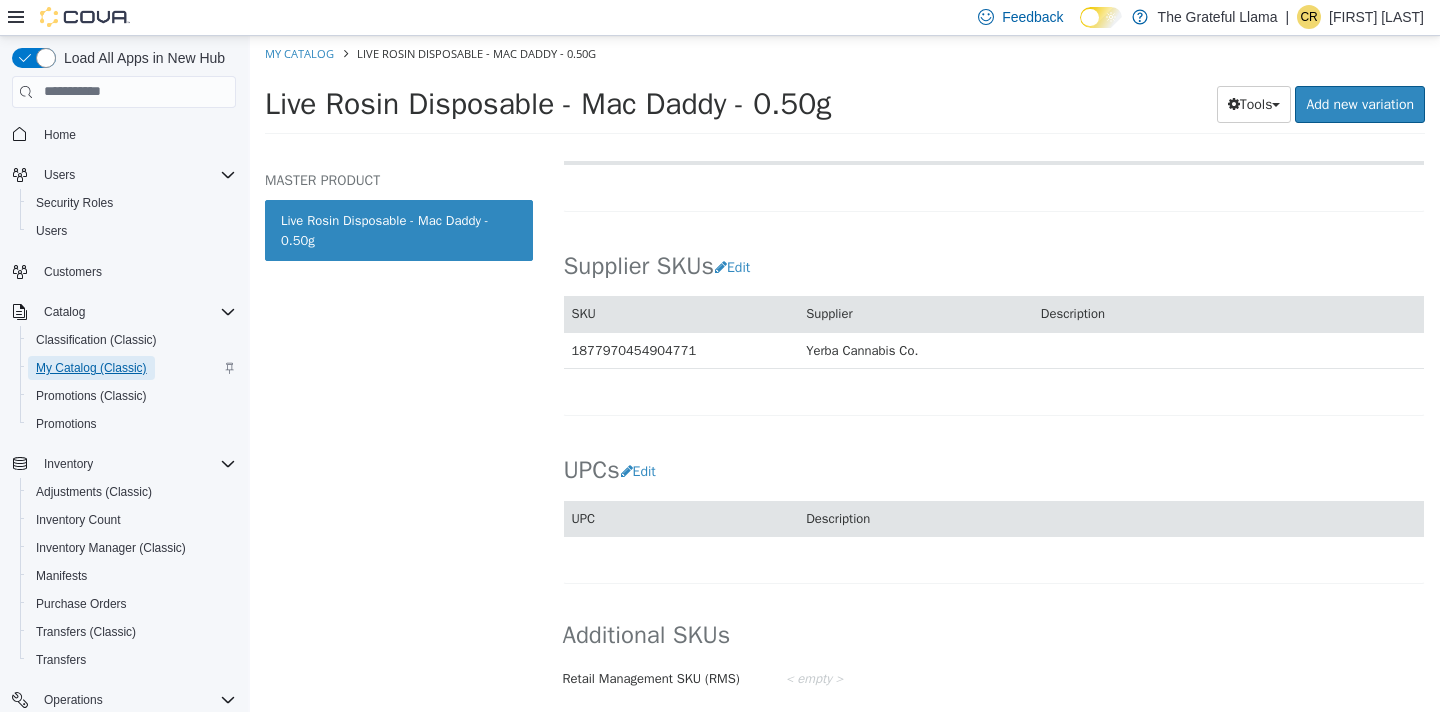 click on "My Catalog (Classic)" at bounding box center (91, 368) 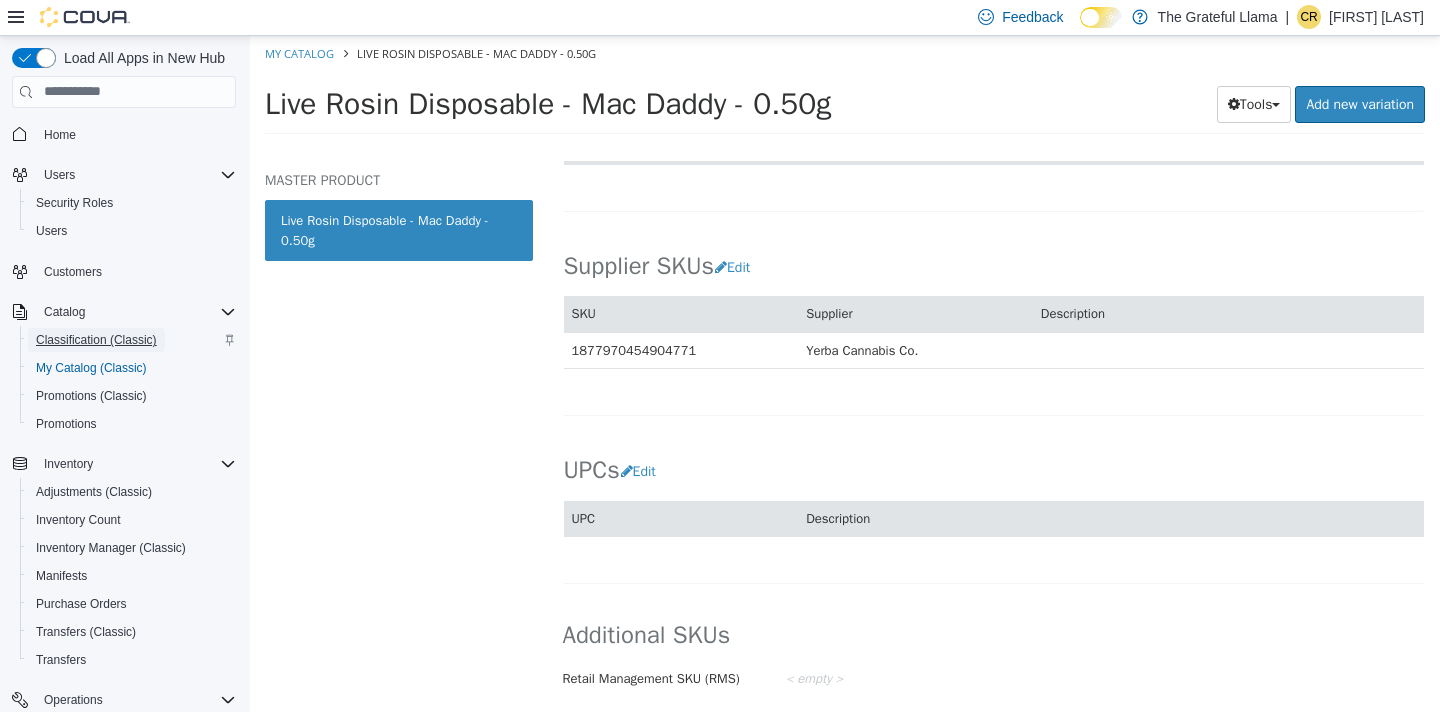 click on "Classification (Classic)" at bounding box center (96, 340) 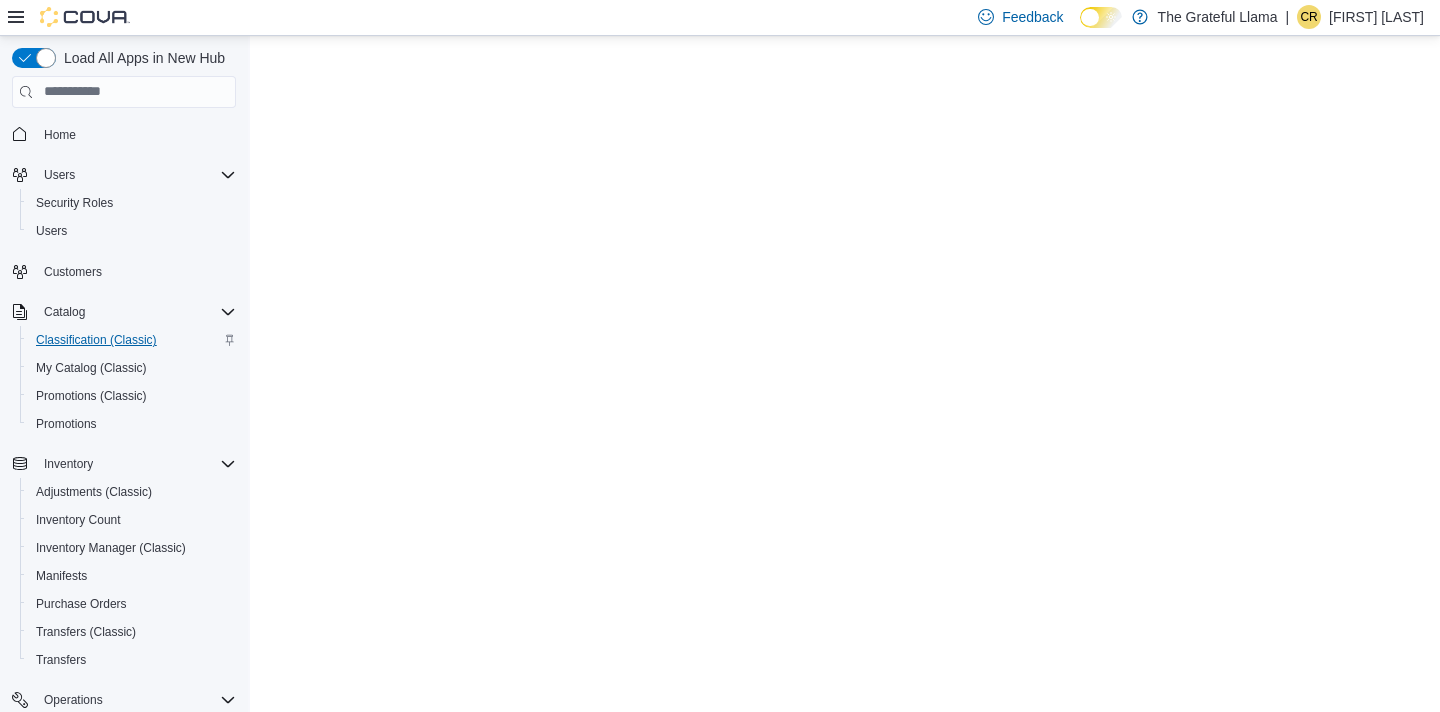 scroll, scrollTop: 0, scrollLeft: 0, axis: both 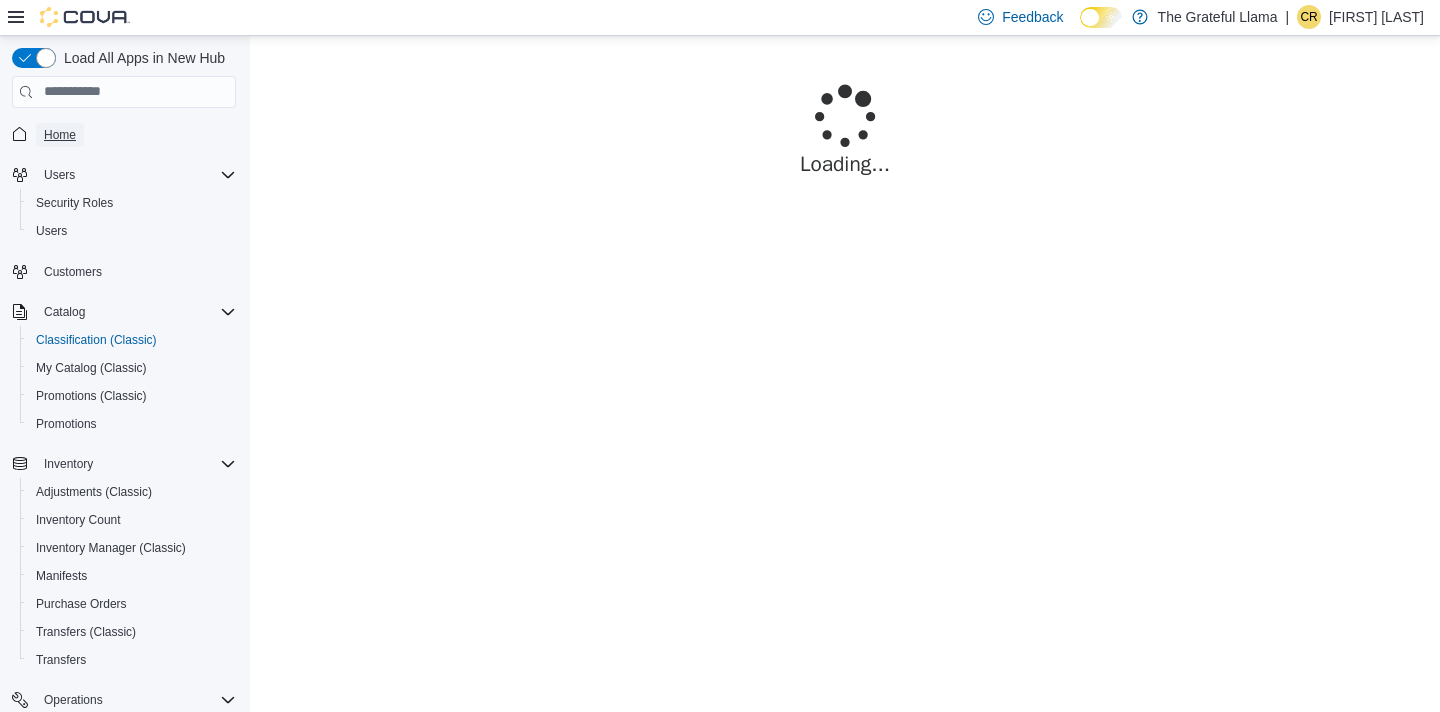 click on "Home" at bounding box center [60, 135] 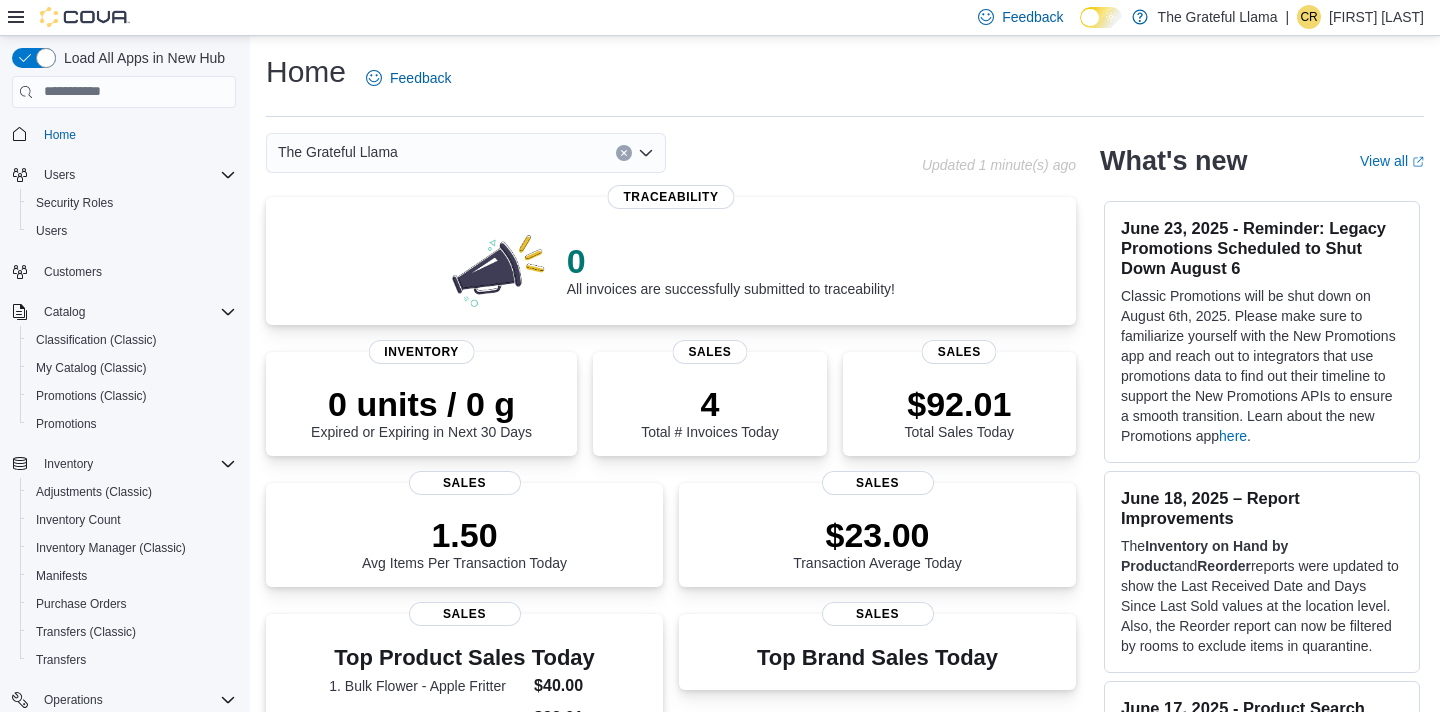 scroll, scrollTop: 567, scrollLeft: 0, axis: vertical 